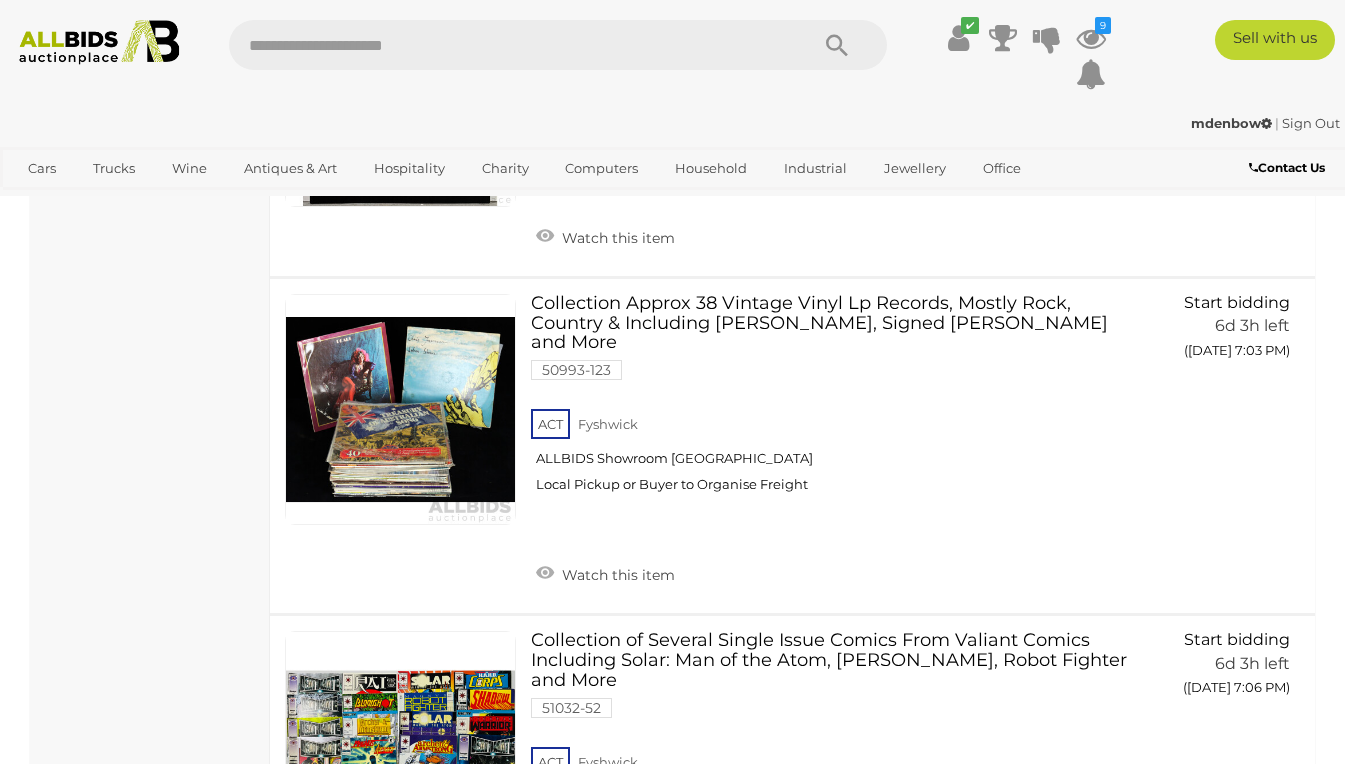 scroll, scrollTop: 3800, scrollLeft: 0, axis: vertical 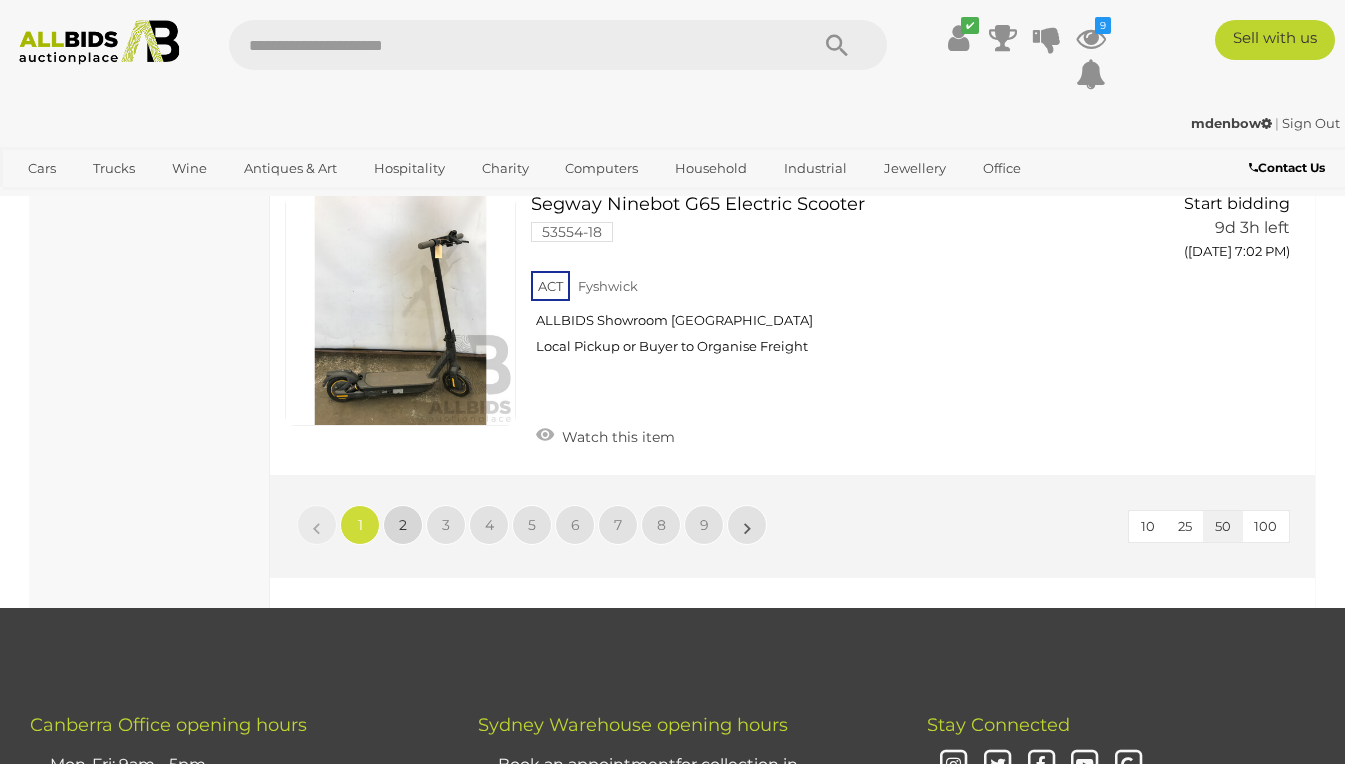 drag, startPoint x: 394, startPoint y: 436, endPoint x: 450, endPoint y: 438, distance: 56.0357 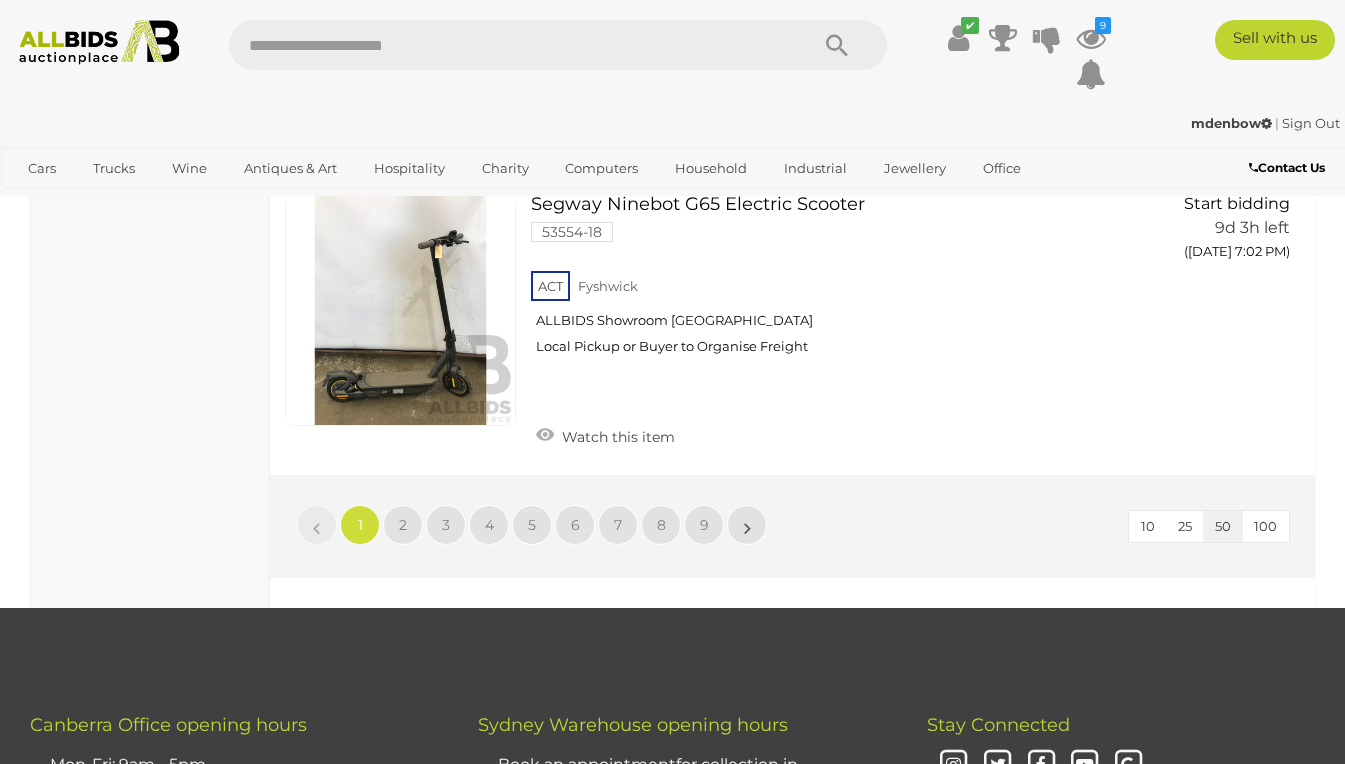 scroll, scrollTop: 0, scrollLeft: 0, axis: both 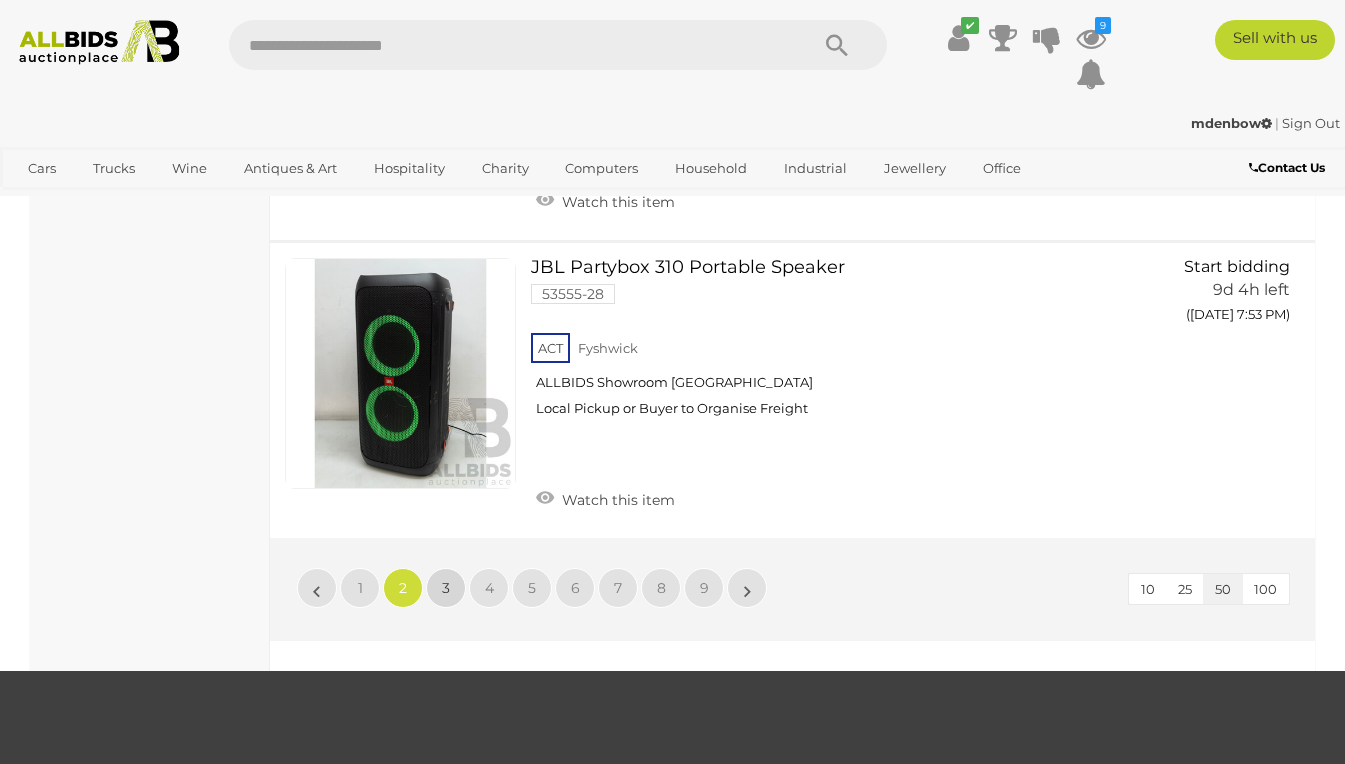 click on "3" at bounding box center (446, 588) 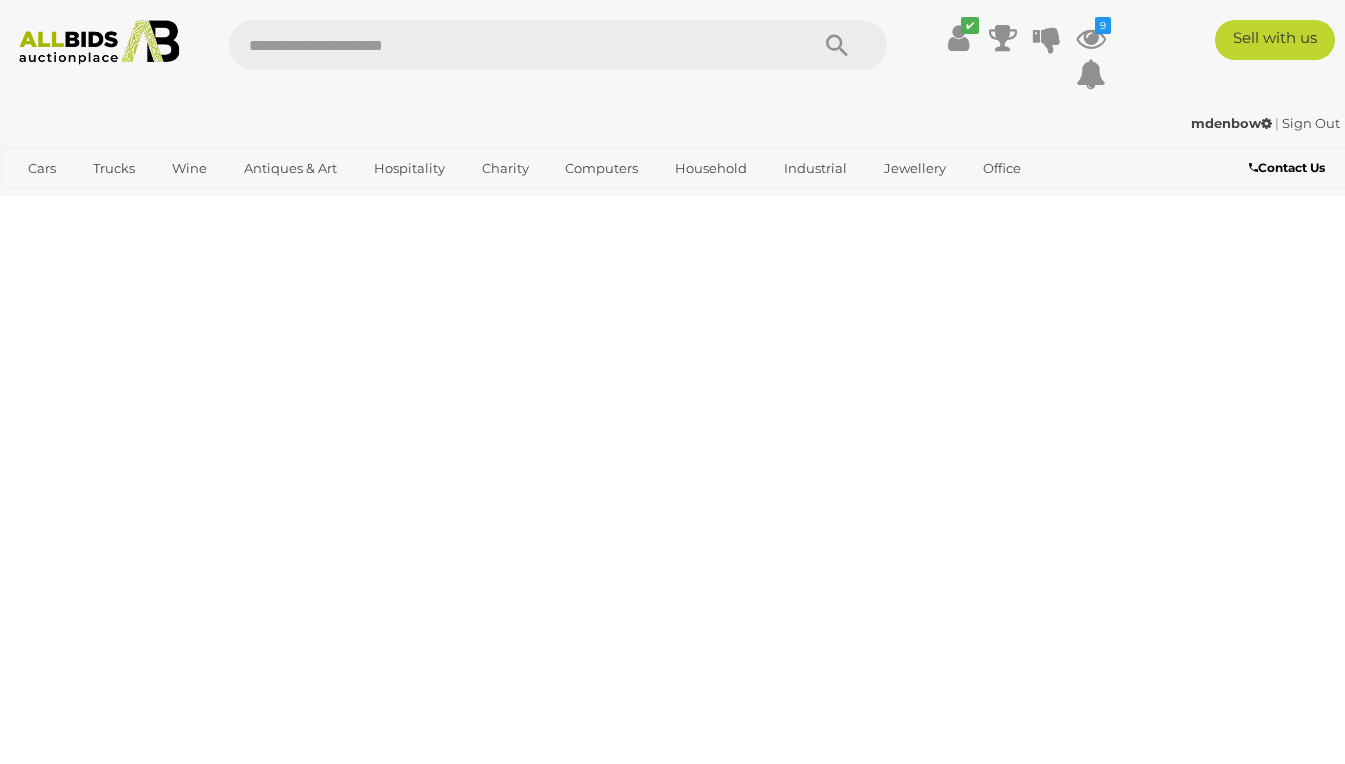 scroll, scrollTop: 0, scrollLeft: 0, axis: both 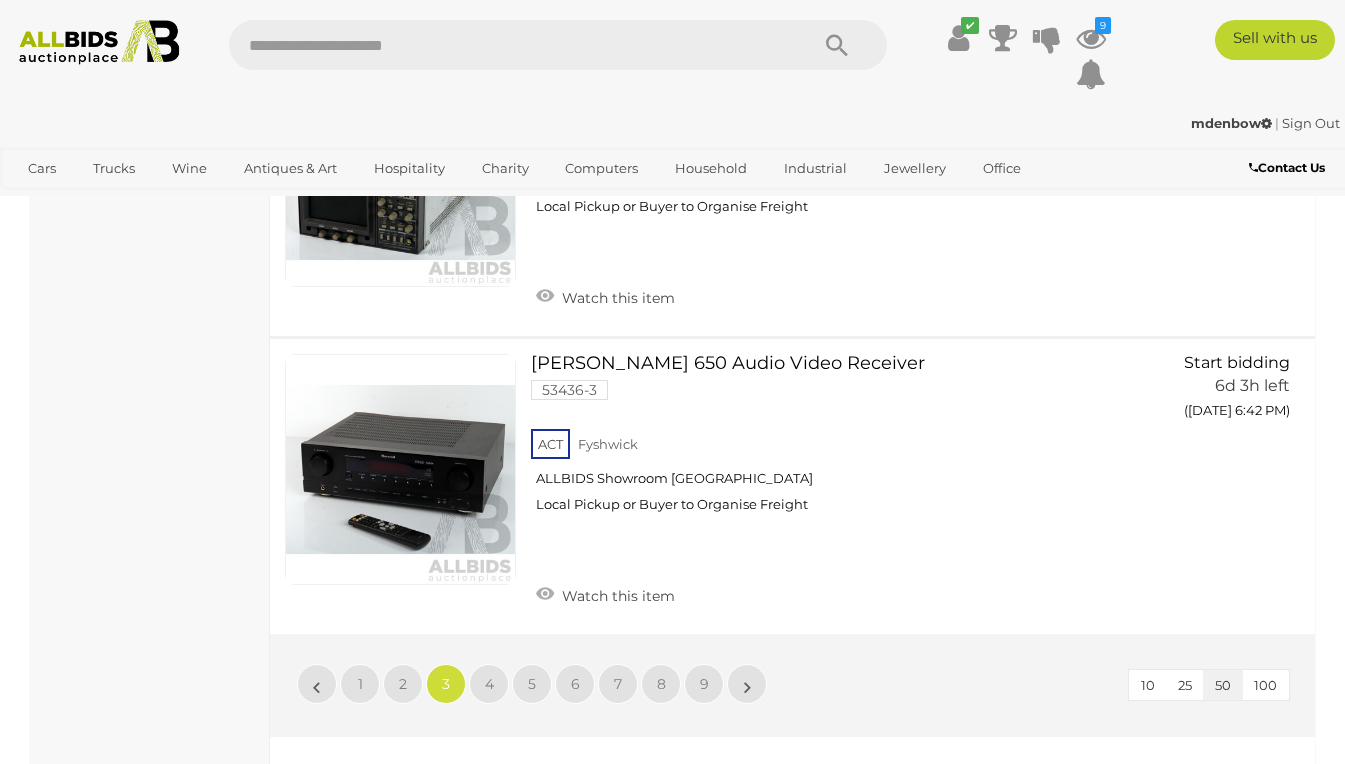 drag, startPoint x: 473, startPoint y: 550, endPoint x: 485, endPoint y: 558, distance: 14.422205 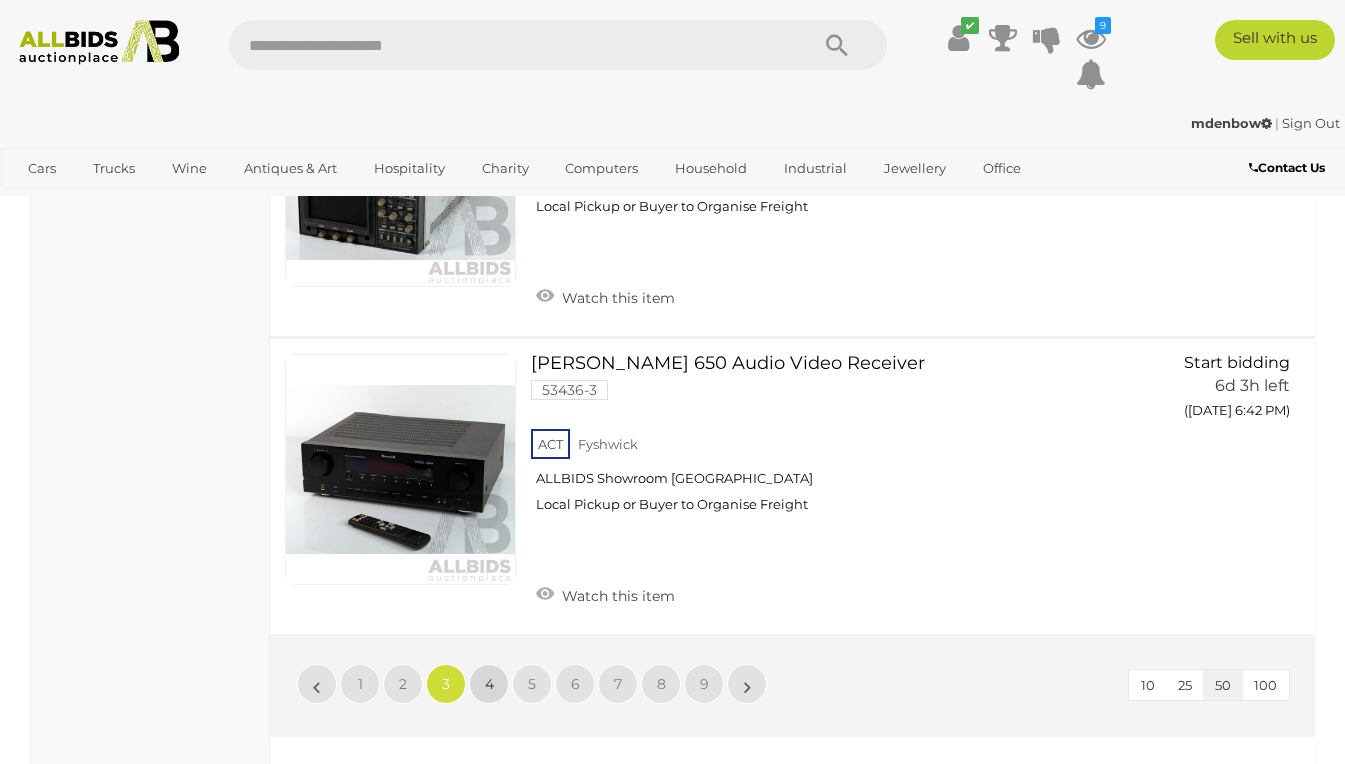 click on "4" at bounding box center (489, 684) 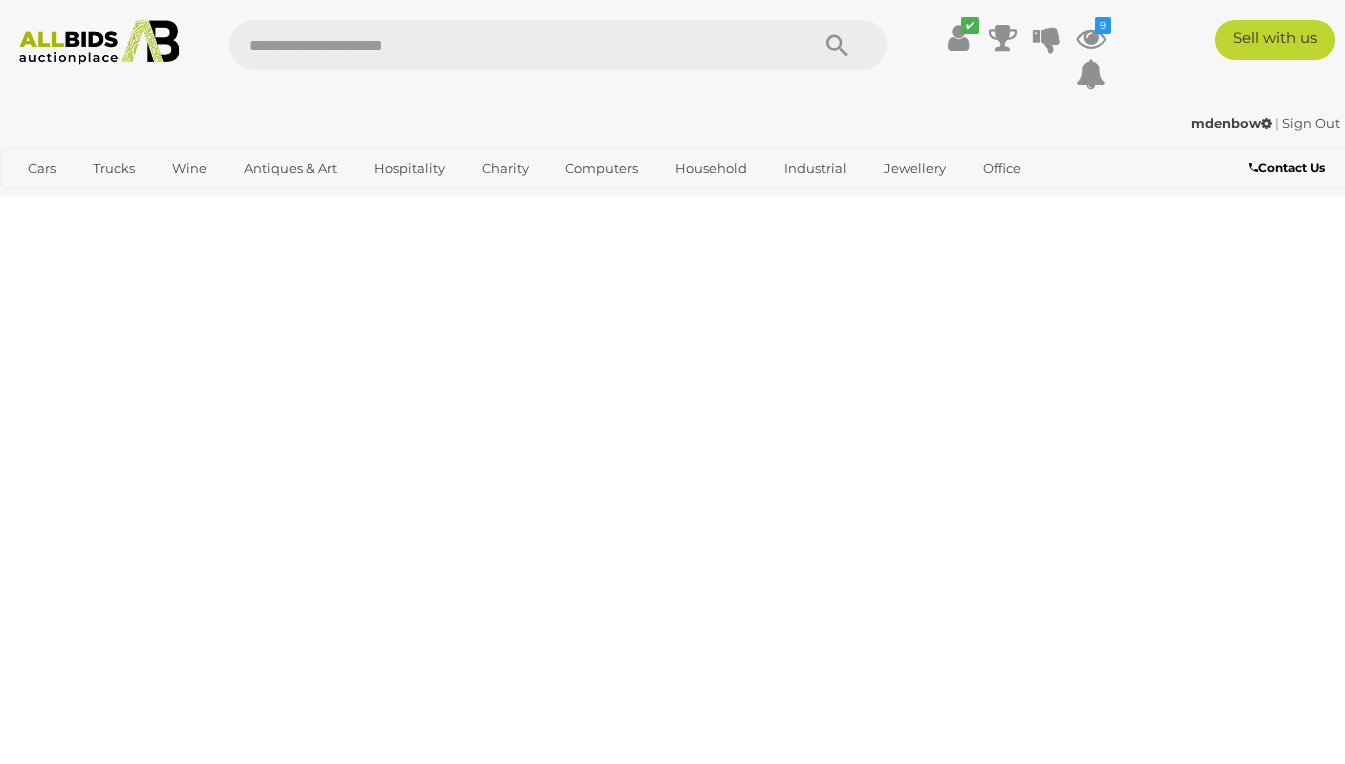 scroll, scrollTop: 0, scrollLeft: 0, axis: both 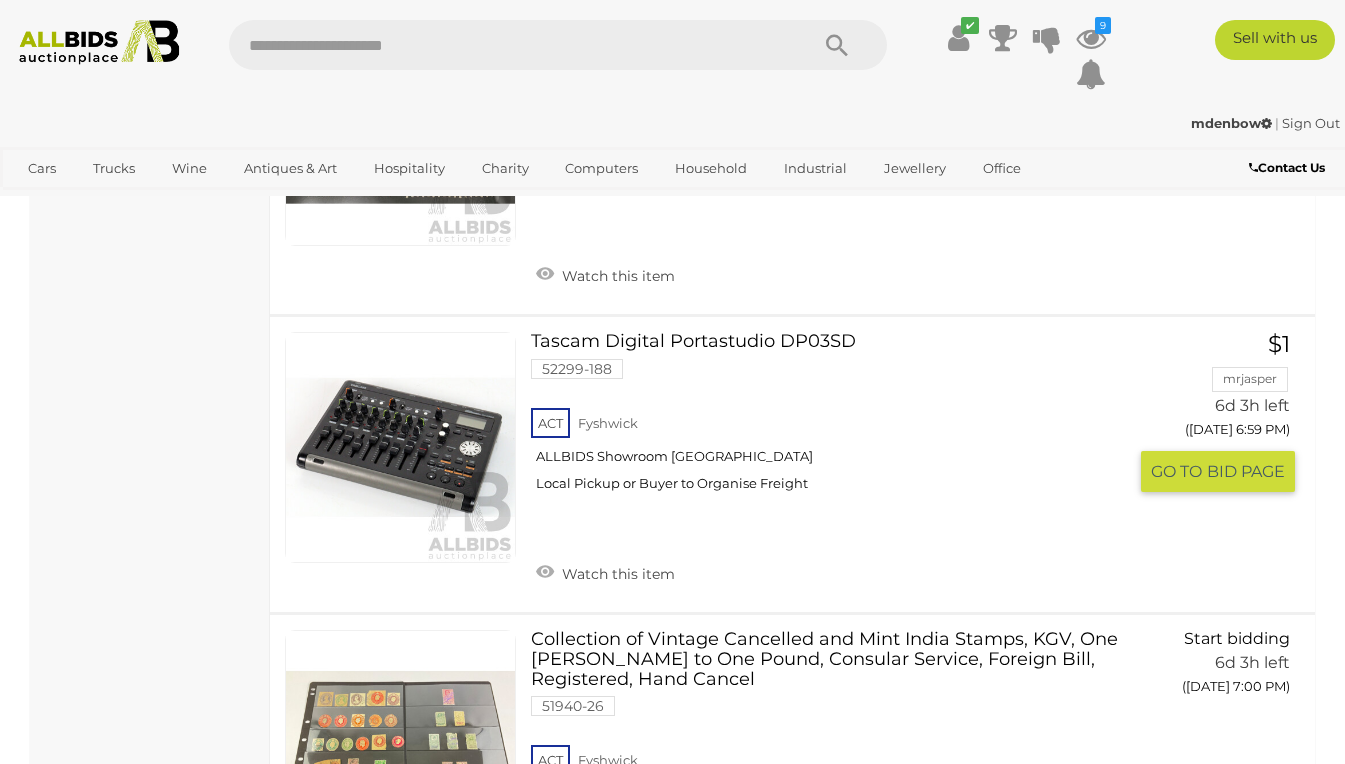 click on "Watch this item" at bounding box center (605, 572) 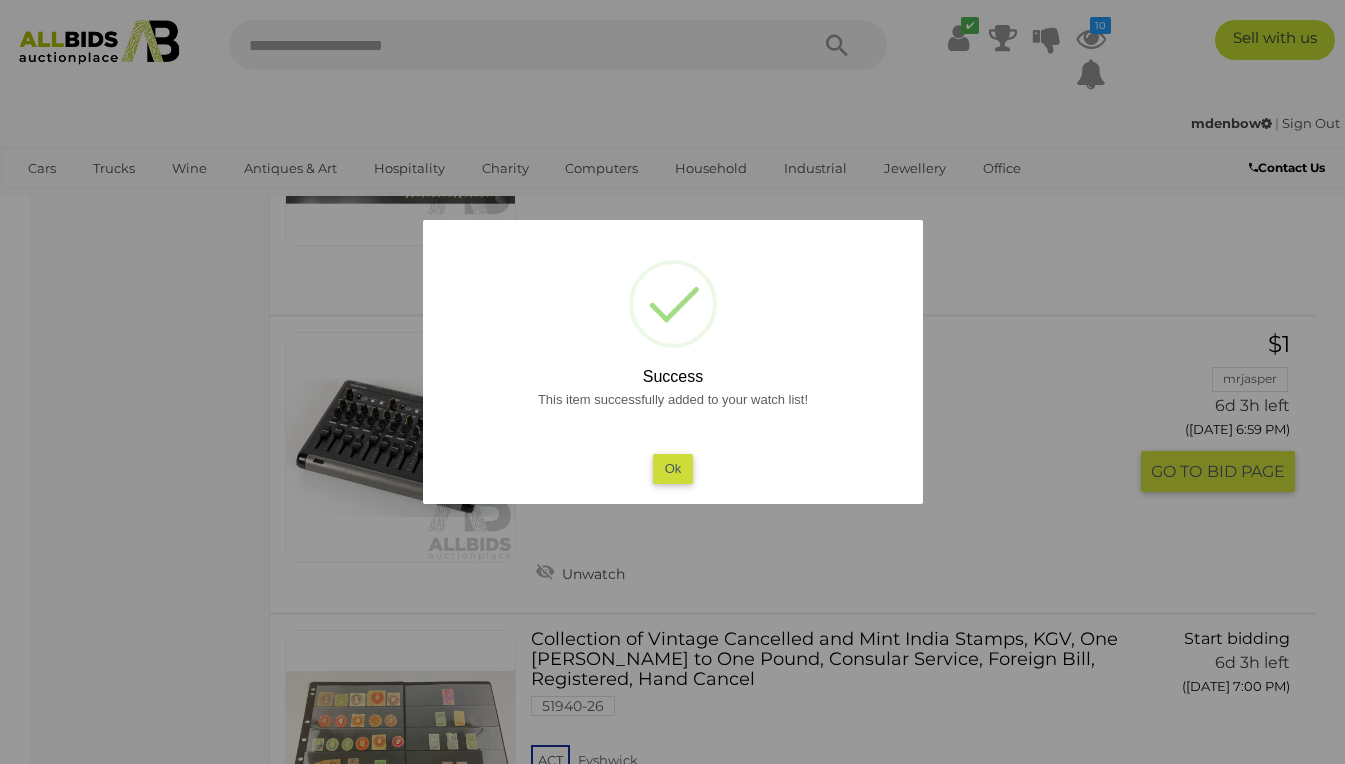 click on "Ok" at bounding box center (672, 468) 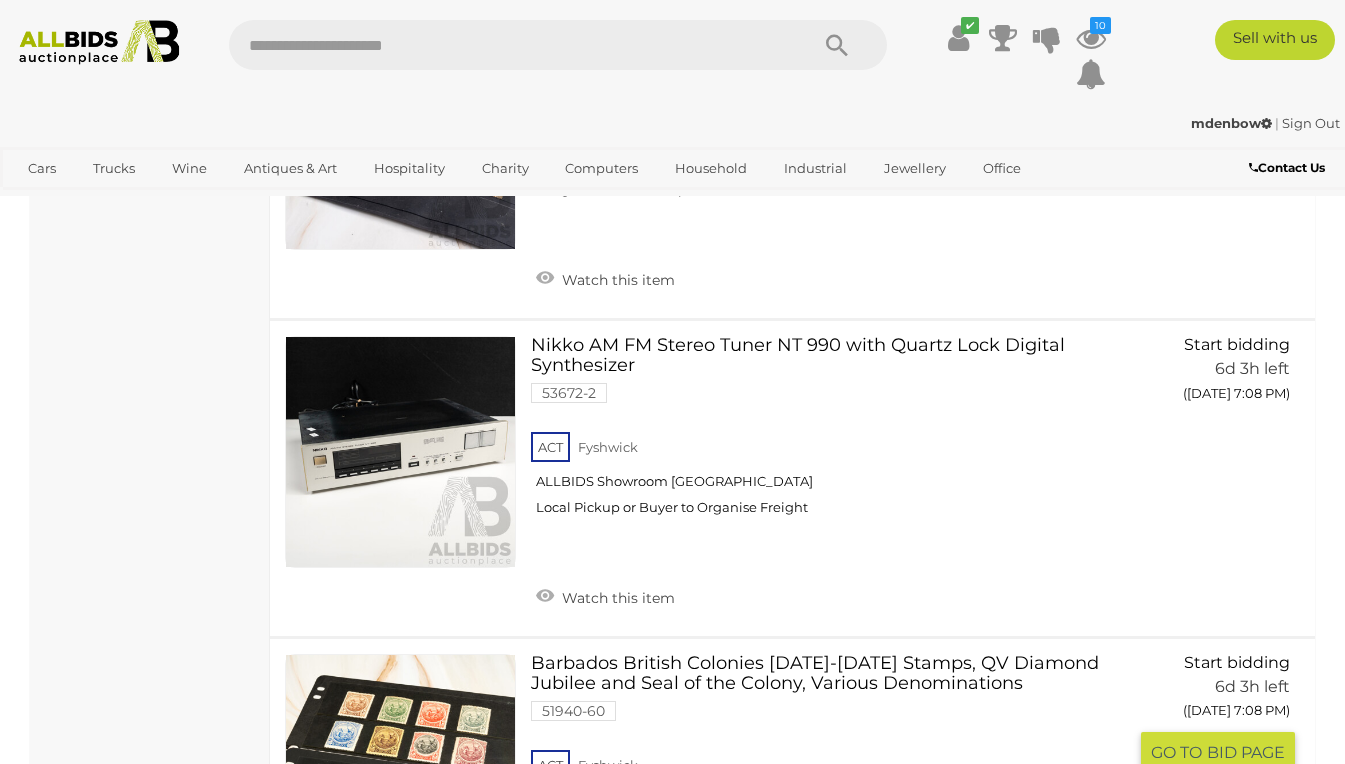 scroll, scrollTop: 15400, scrollLeft: 0, axis: vertical 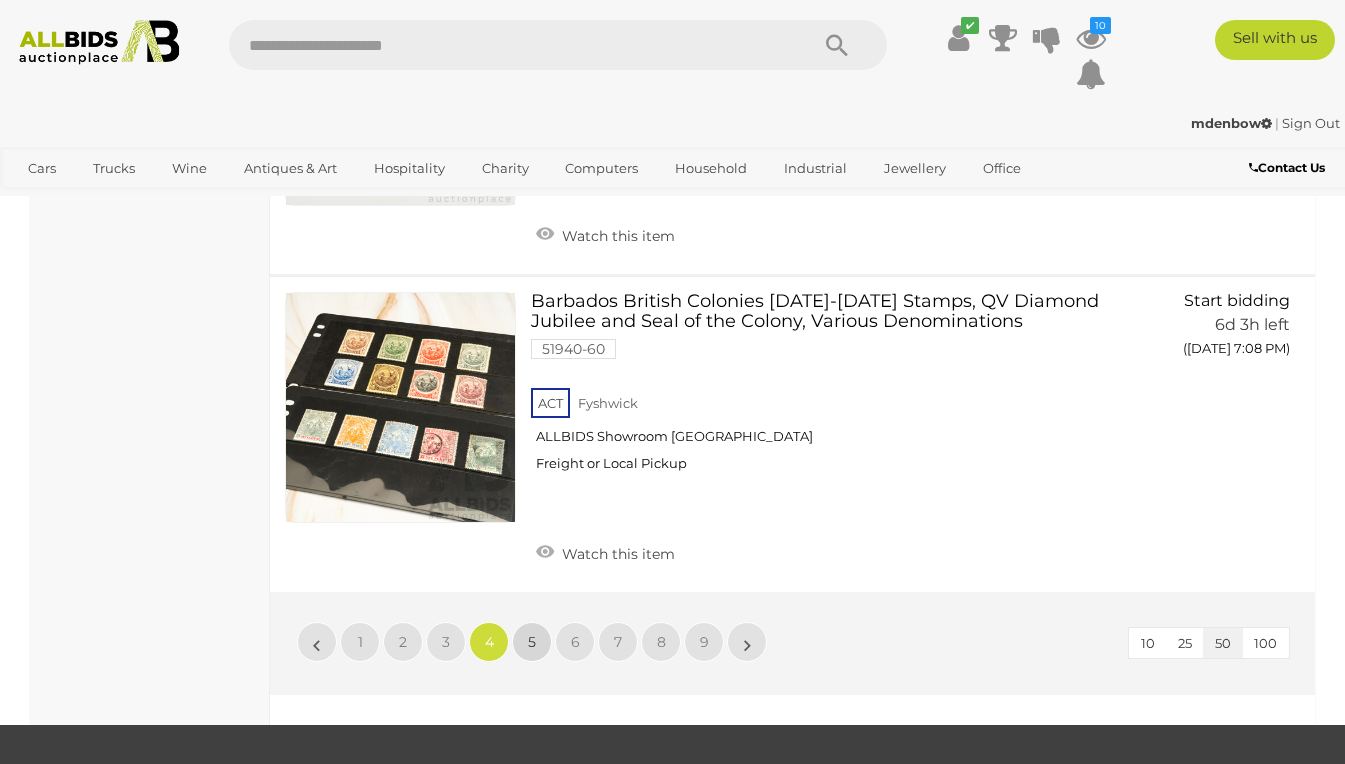 click on "5" at bounding box center [532, 642] 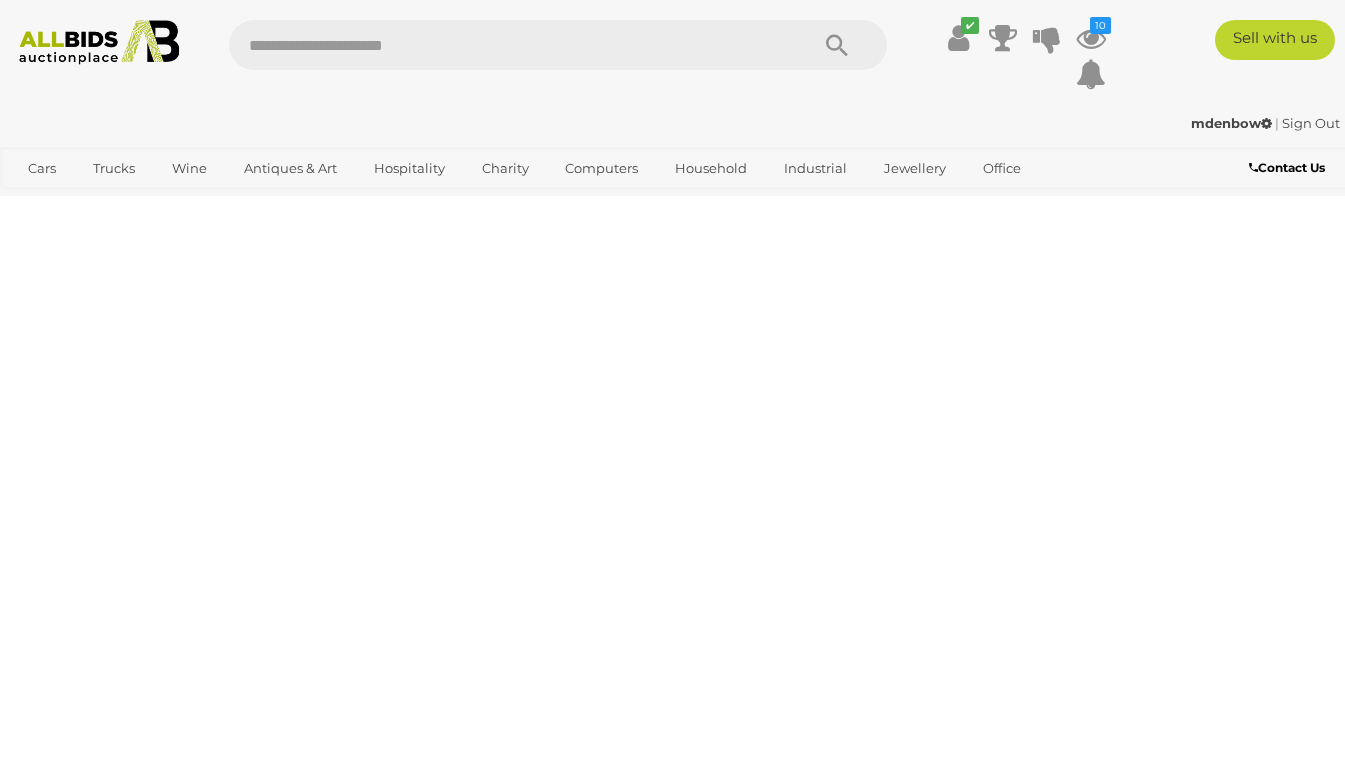 scroll, scrollTop: 0, scrollLeft: 0, axis: both 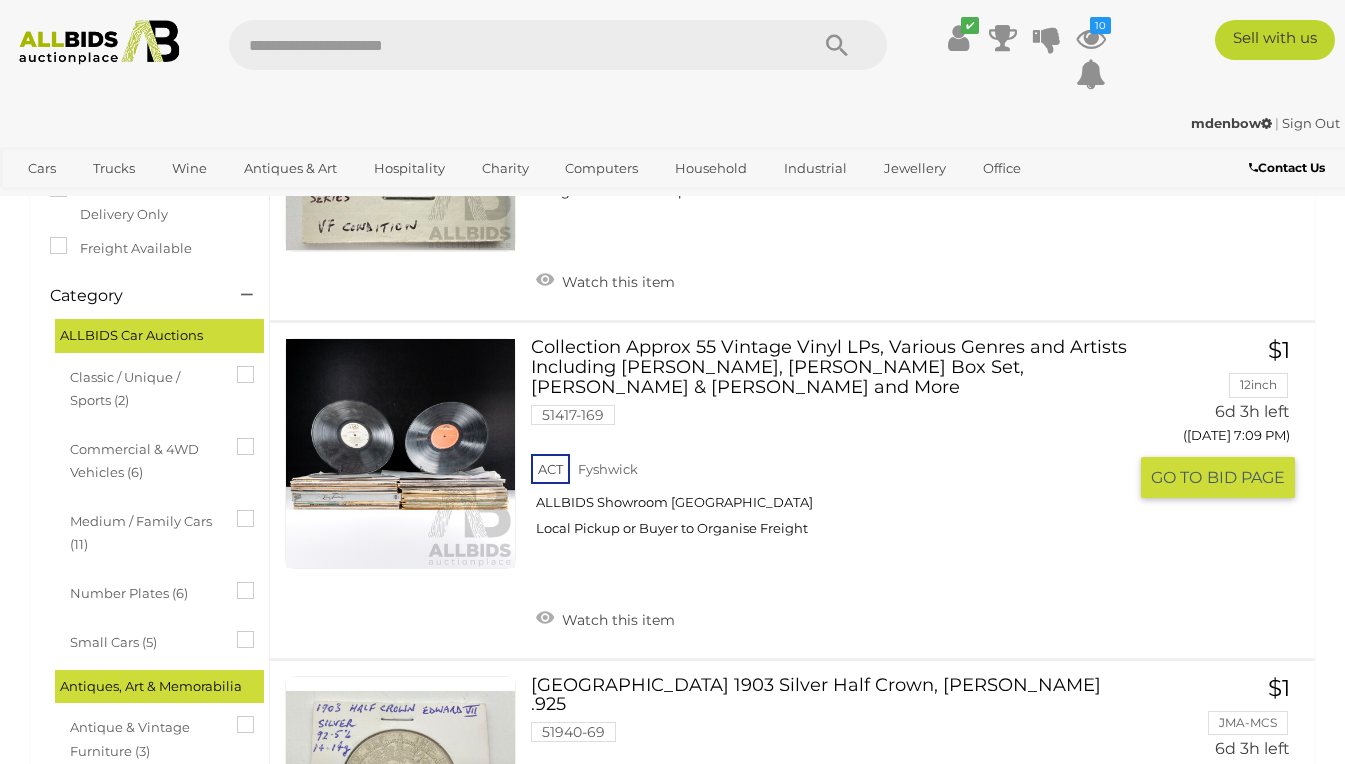 drag, startPoint x: 778, startPoint y: 334, endPoint x: 753, endPoint y: 345, distance: 27.313 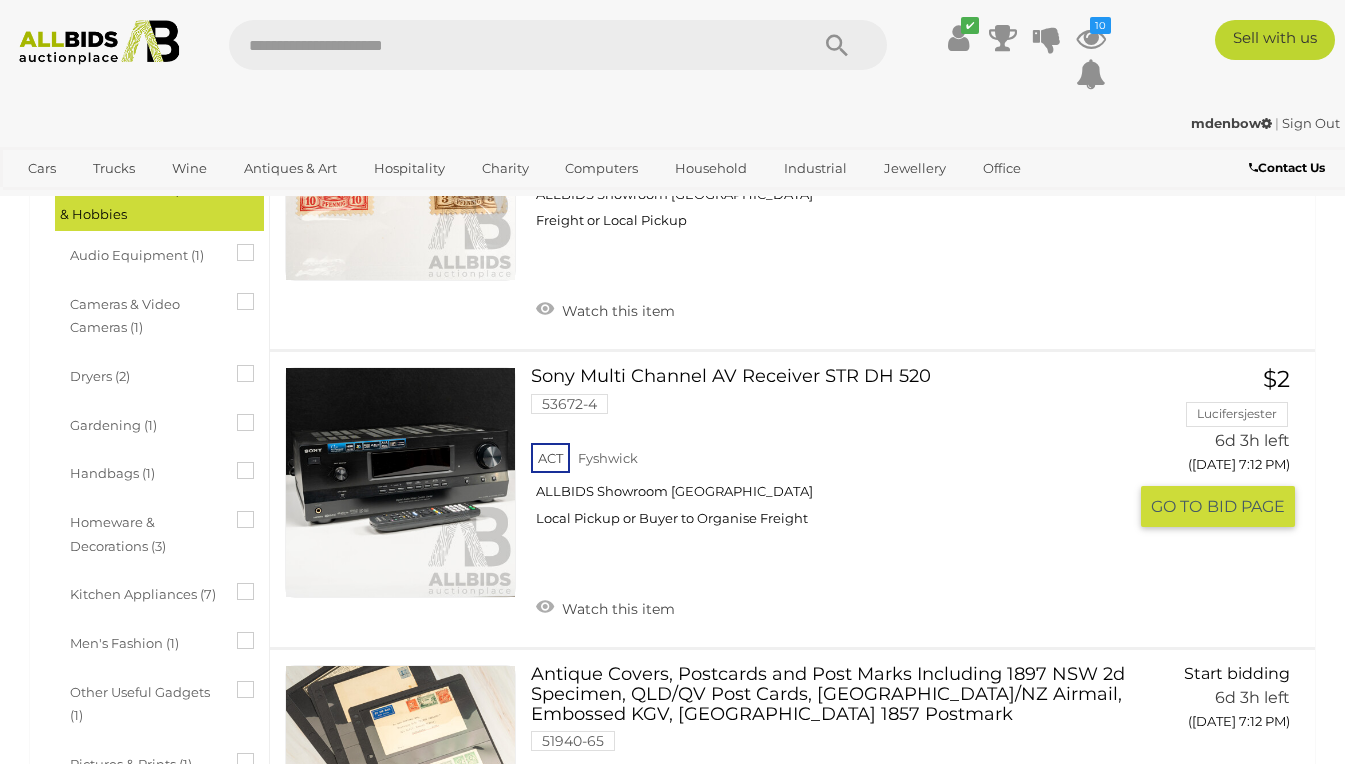 scroll, scrollTop: 1900, scrollLeft: 0, axis: vertical 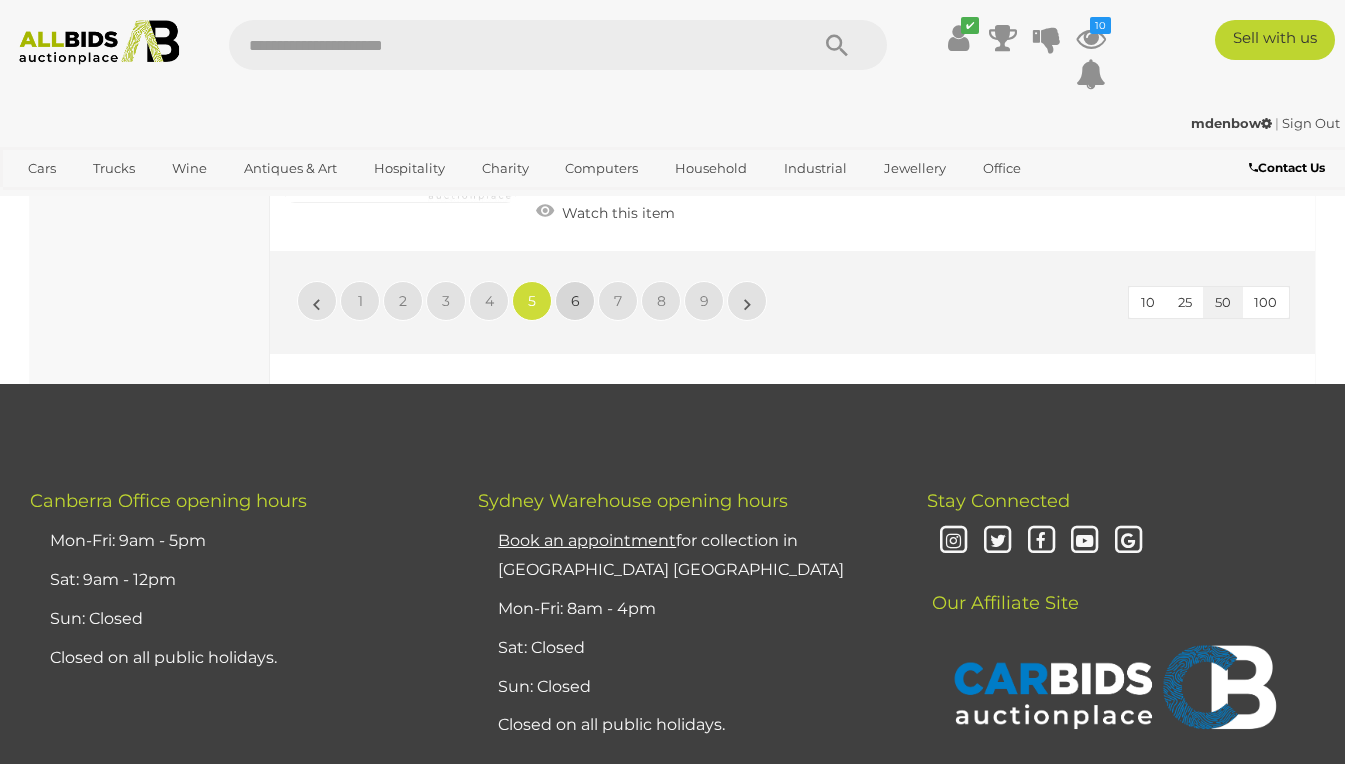 click on "6" at bounding box center (575, 301) 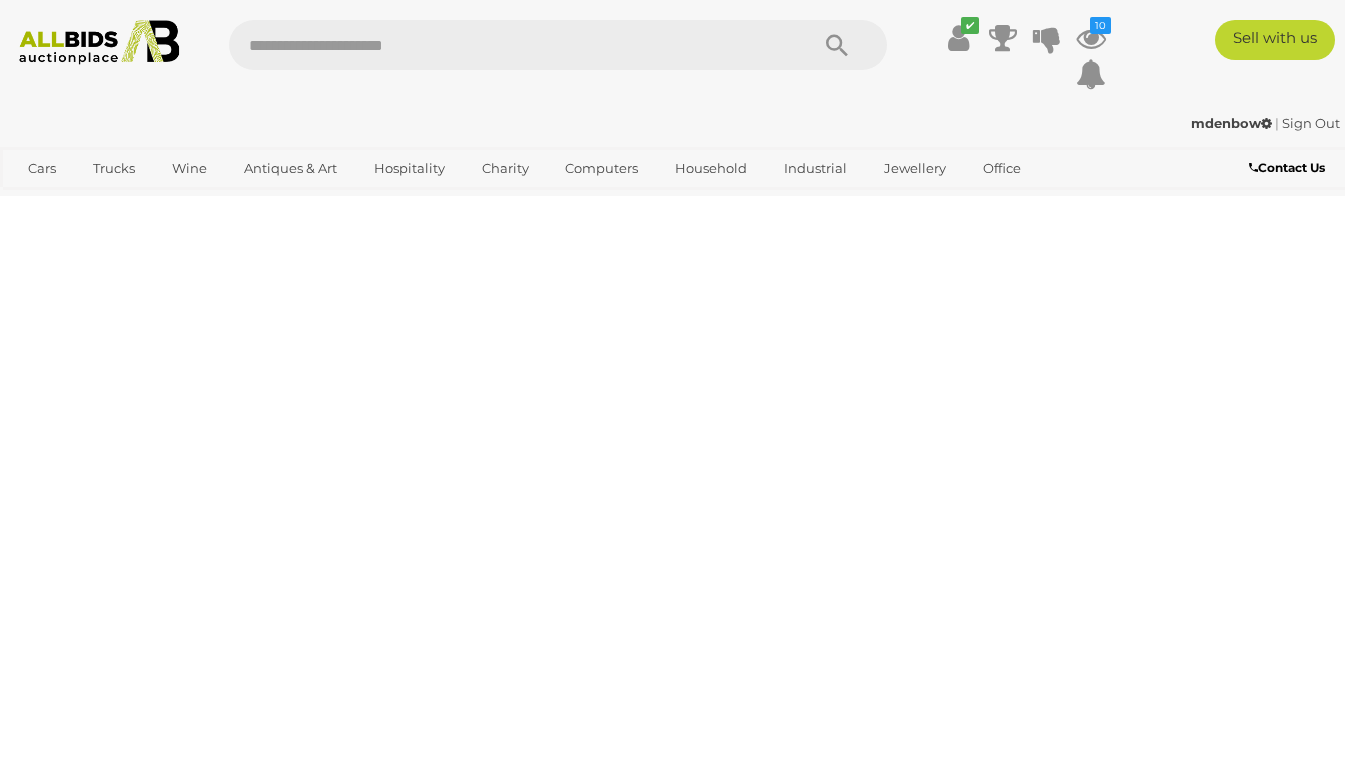 scroll, scrollTop: 0, scrollLeft: 0, axis: both 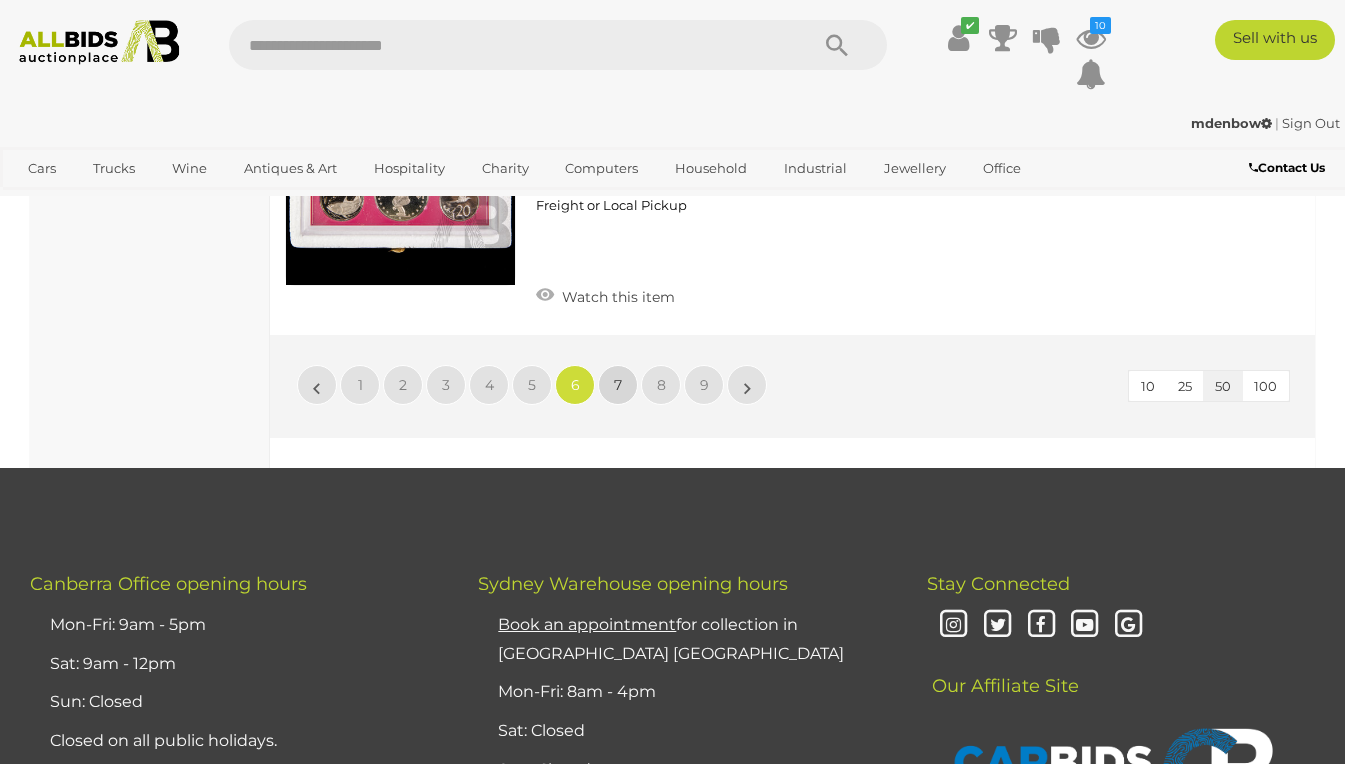 click on "7" at bounding box center [618, 385] 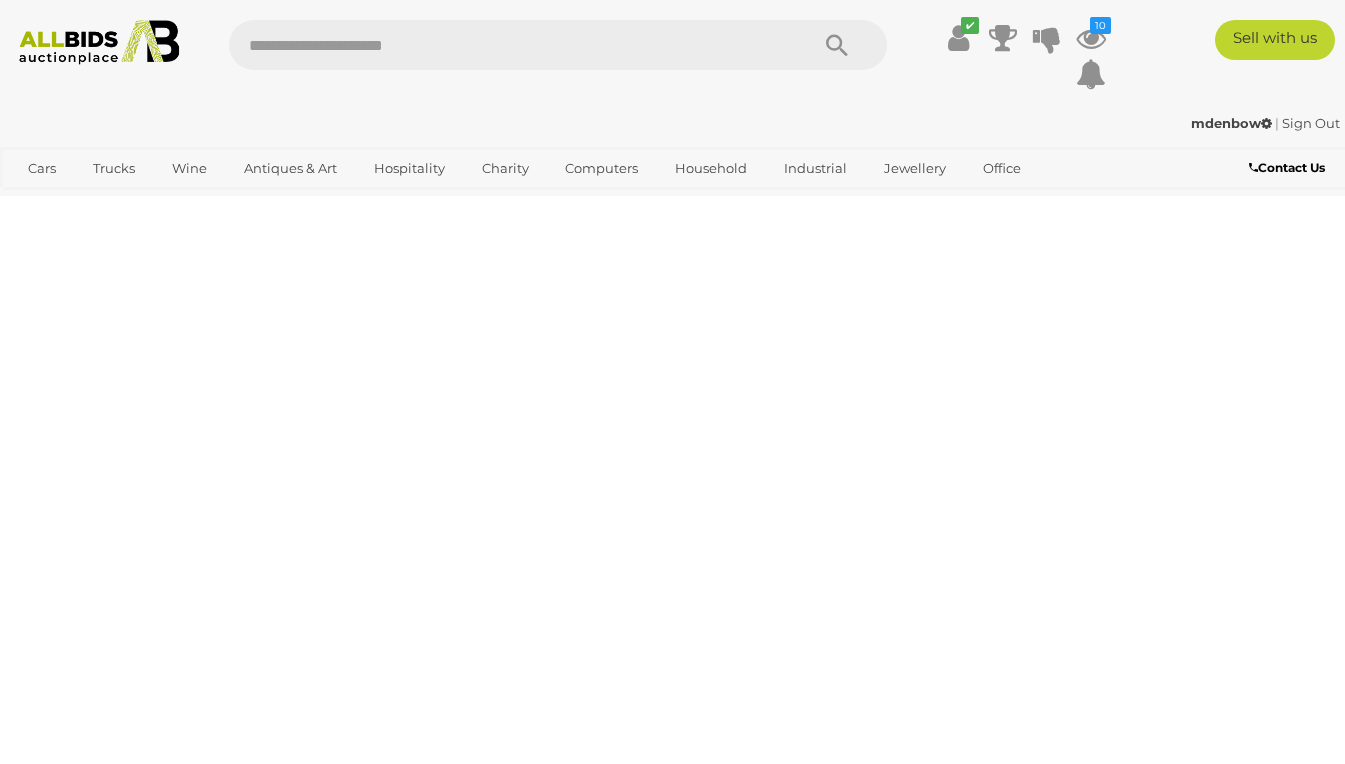 scroll, scrollTop: 0, scrollLeft: 0, axis: both 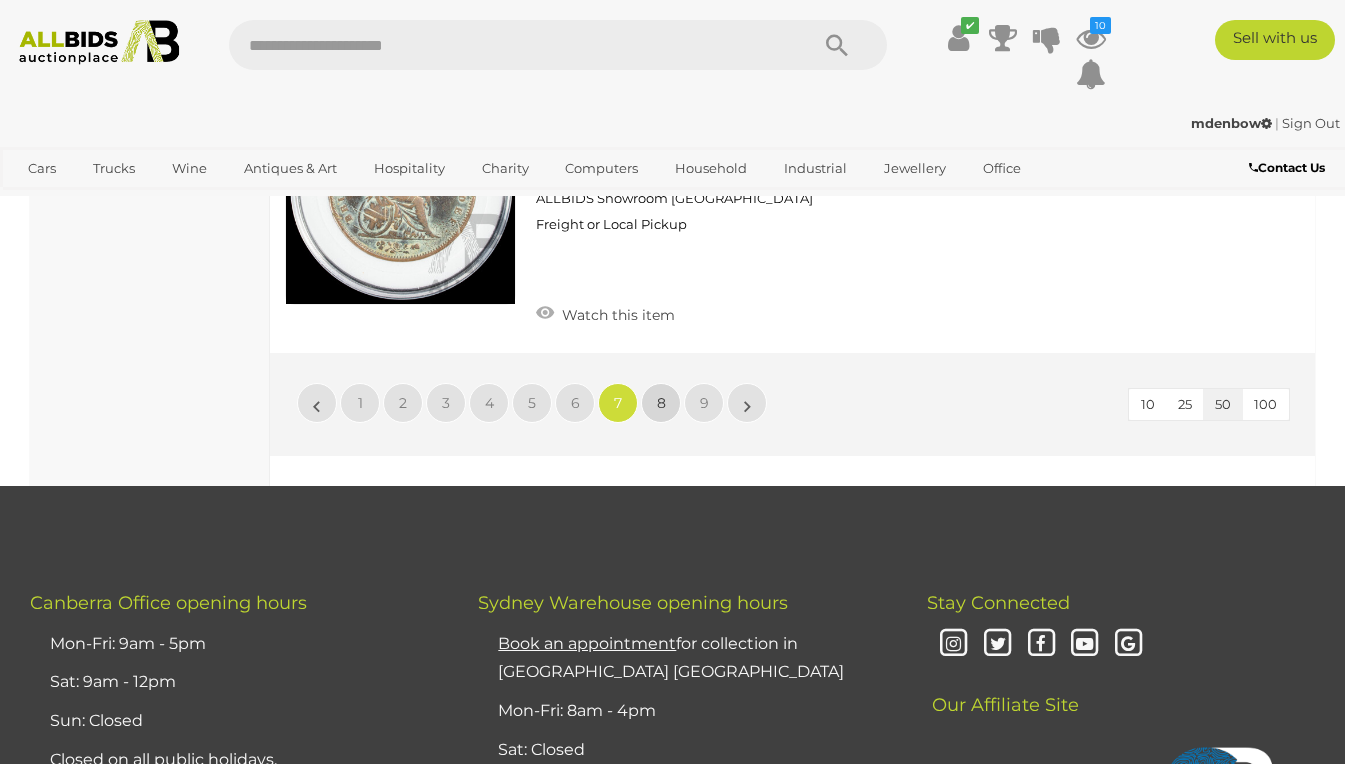 click on "8" at bounding box center [661, 403] 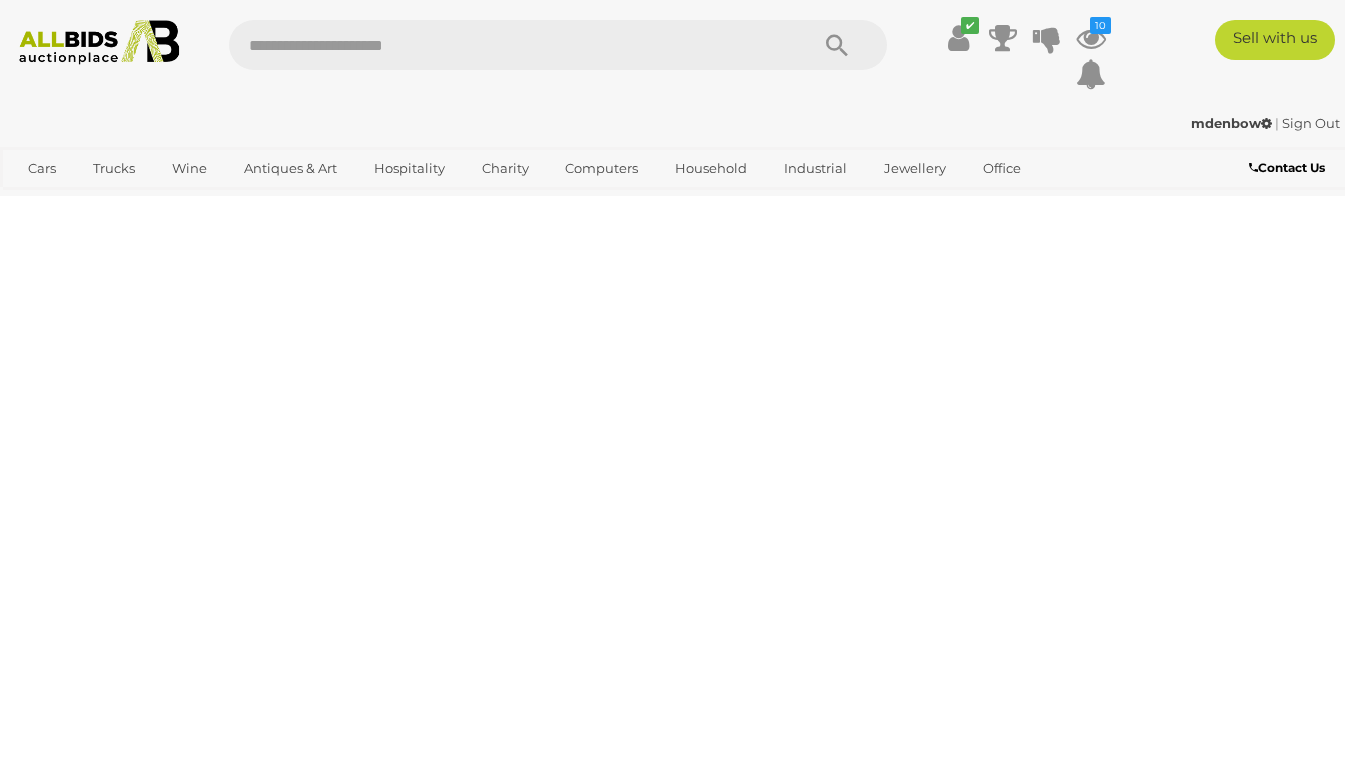 scroll, scrollTop: 0, scrollLeft: 0, axis: both 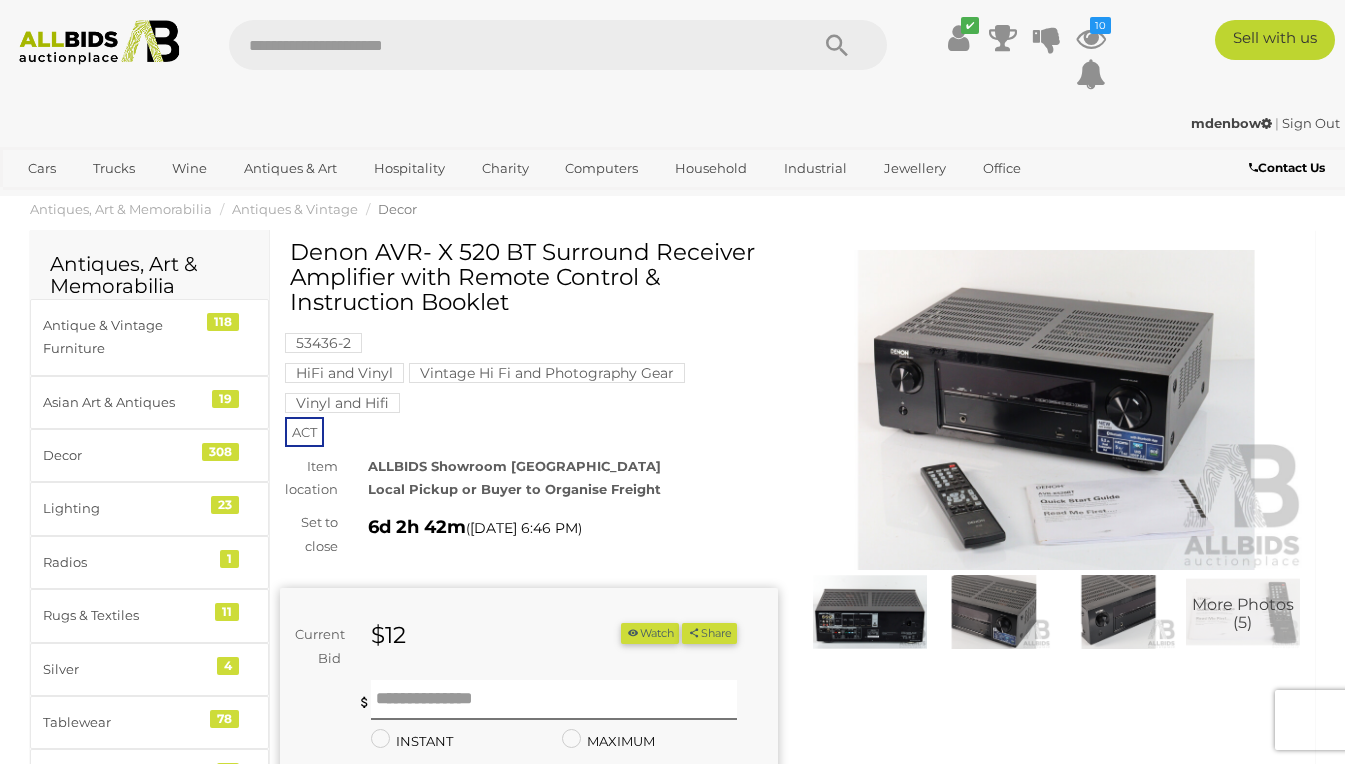 click at bounding box center (870, 612) 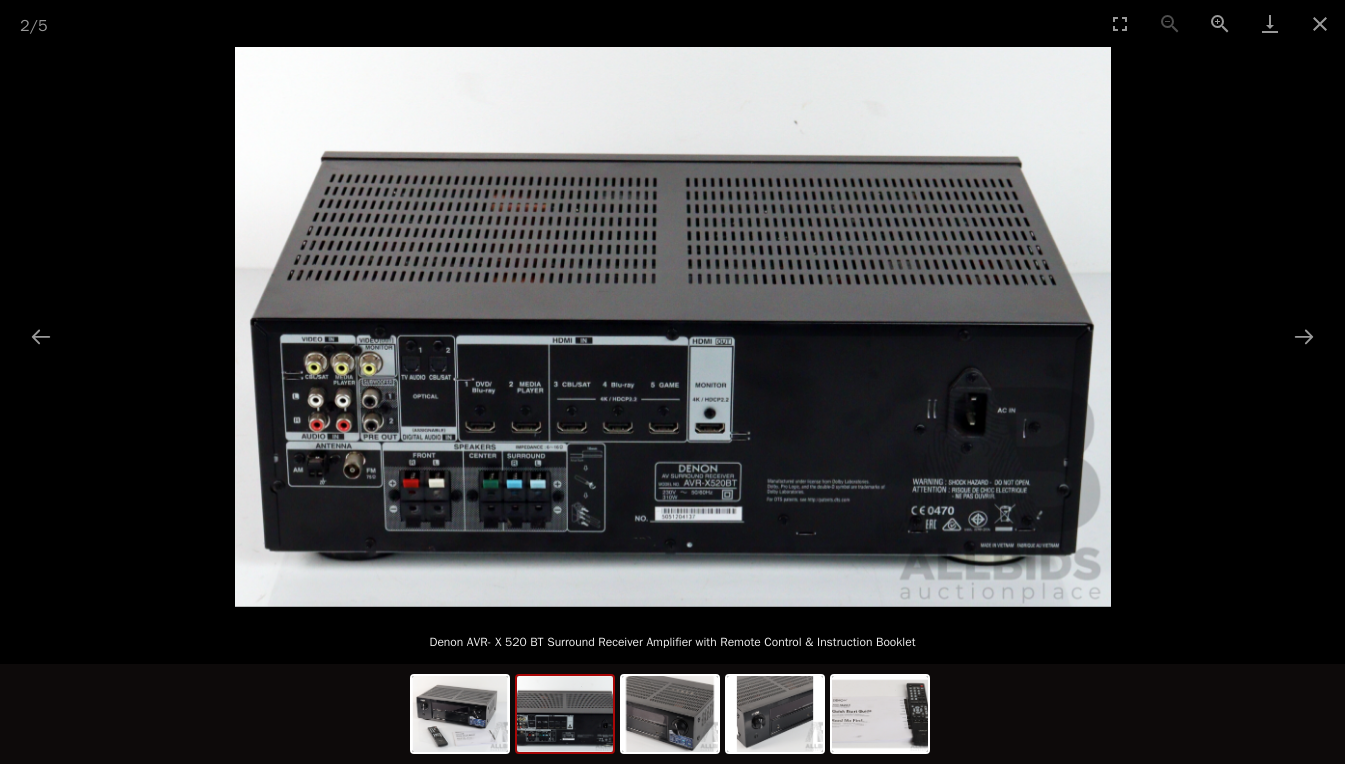 click at bounding box center [673, 327] 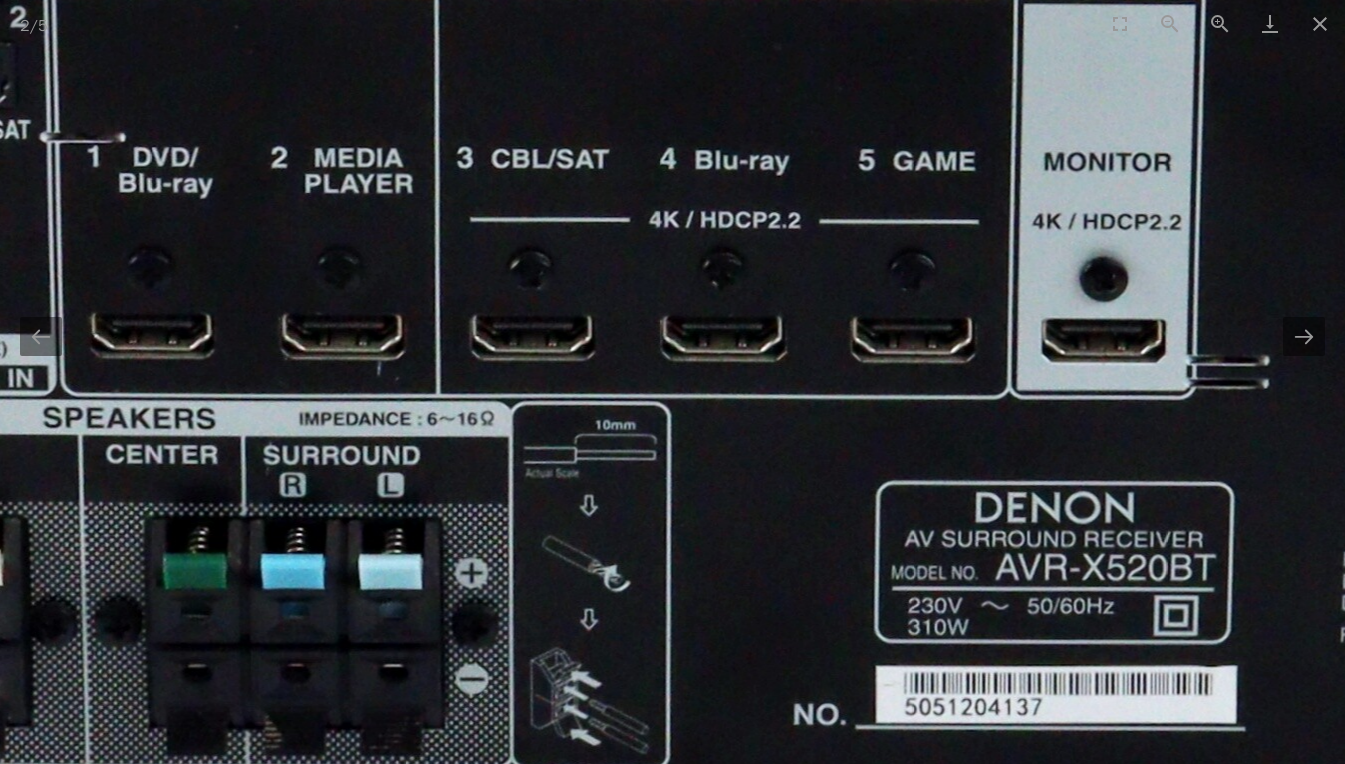 scroll, scrollTop: 0, scrollLeft: 0, axis: both 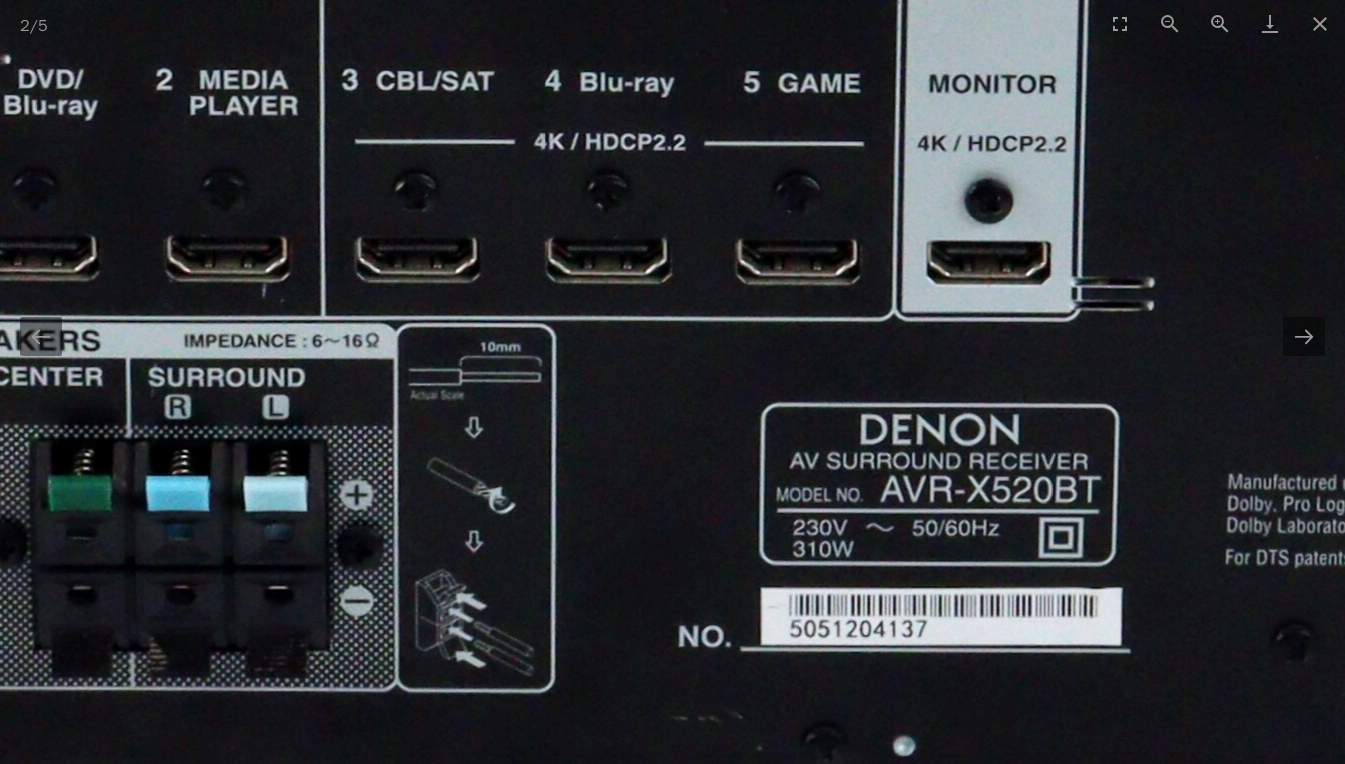 drag, startPoint x: 508, startPoint y: 522, endPoint x: 393, endPoint y: 444, distance: 138.95683 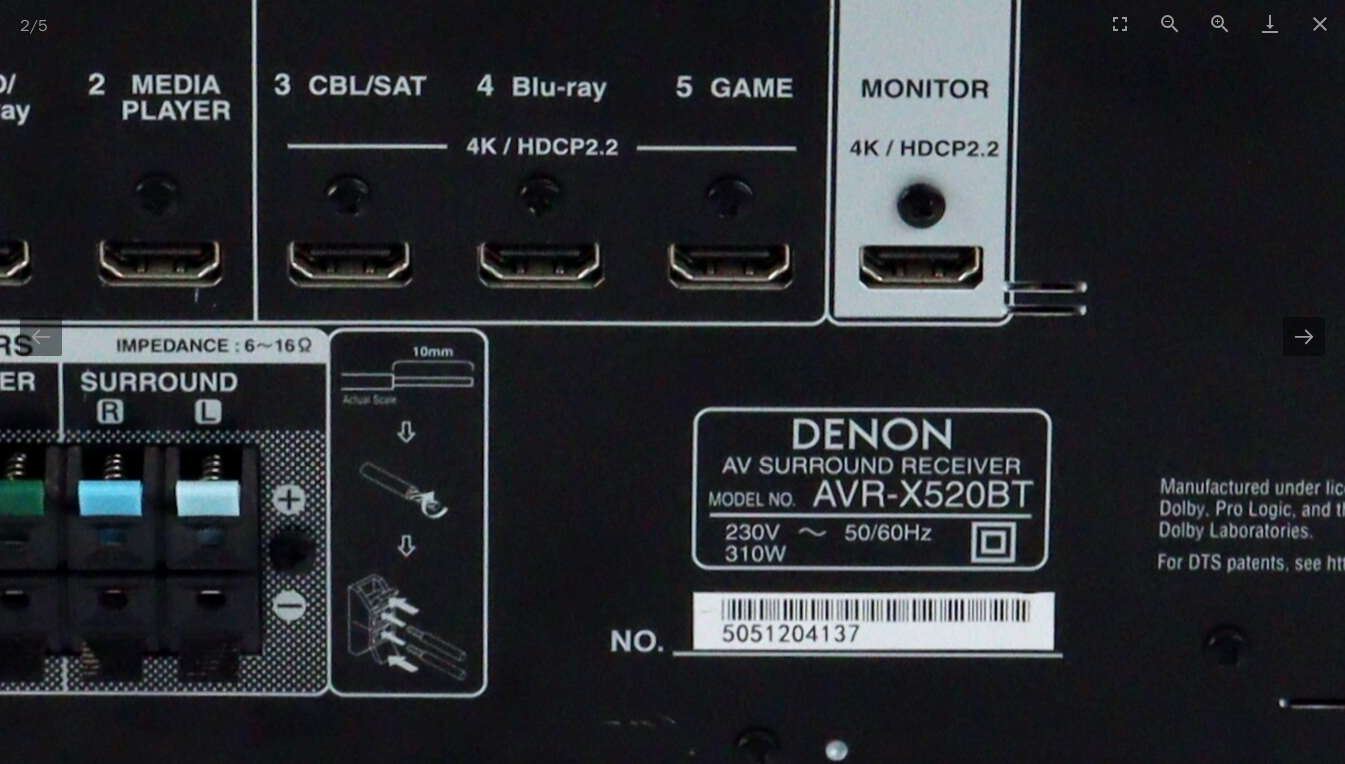 scroll, scrollTop: 0, scrollLeft: 0, axis: both 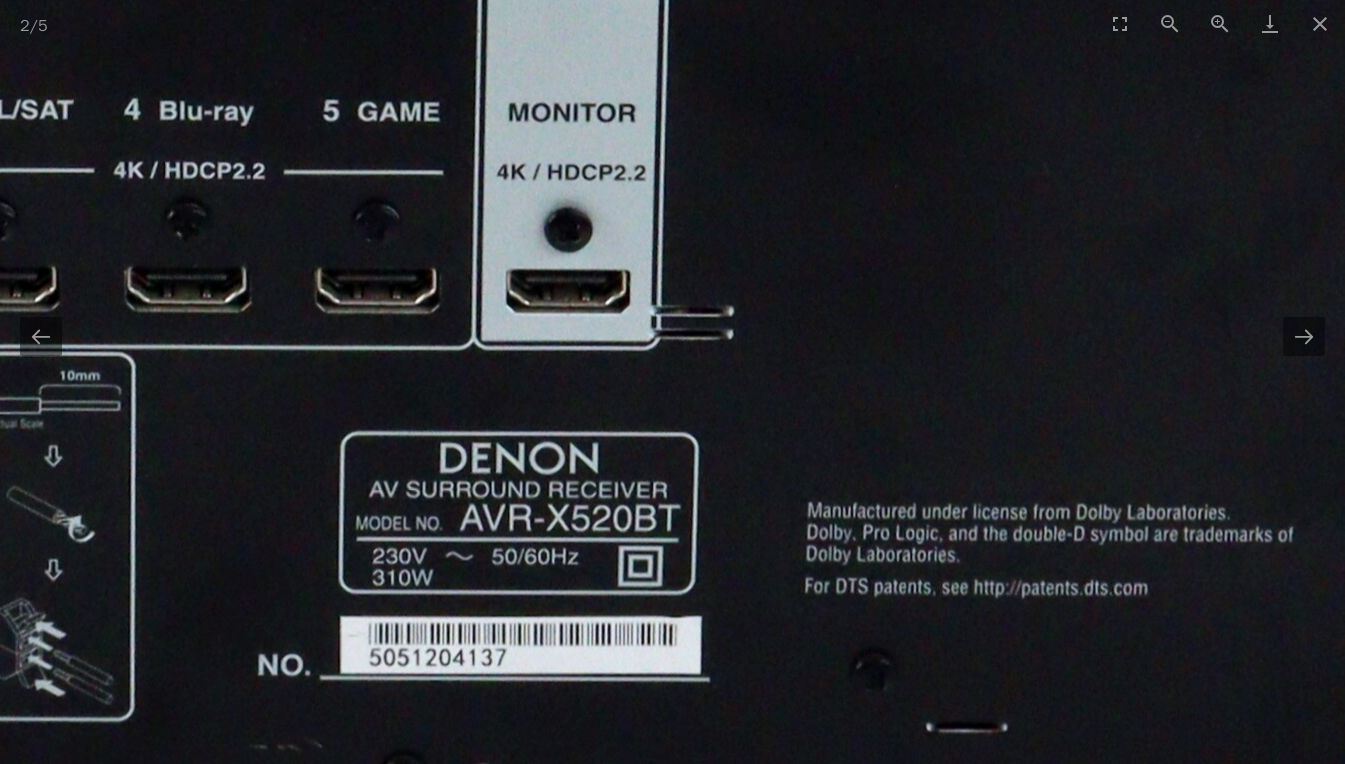 drag, startPoint x: 1264, startPoint y: 369, endPoint x: 797, endPoint y: 451, distance: 474.1445 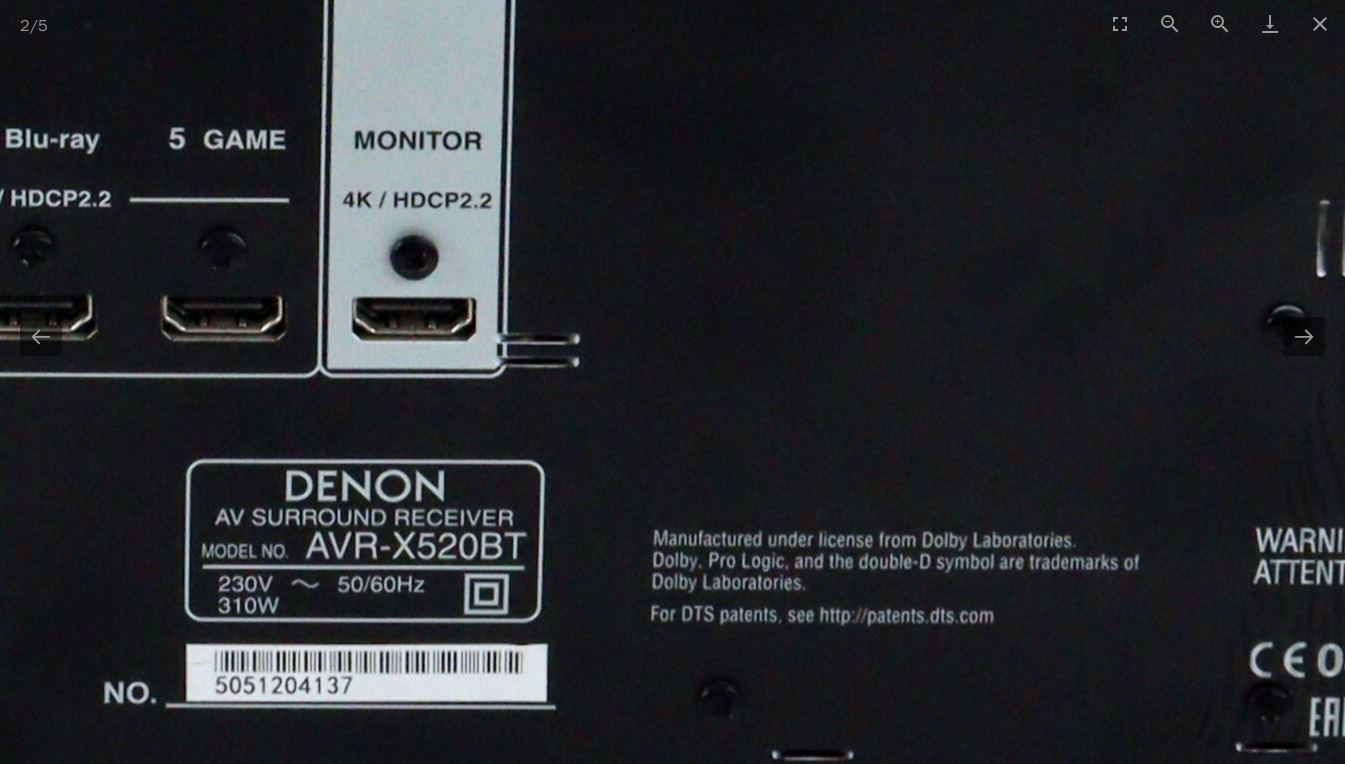 scroll, scrollTop: 0, scrollLeft: 0, axis: both 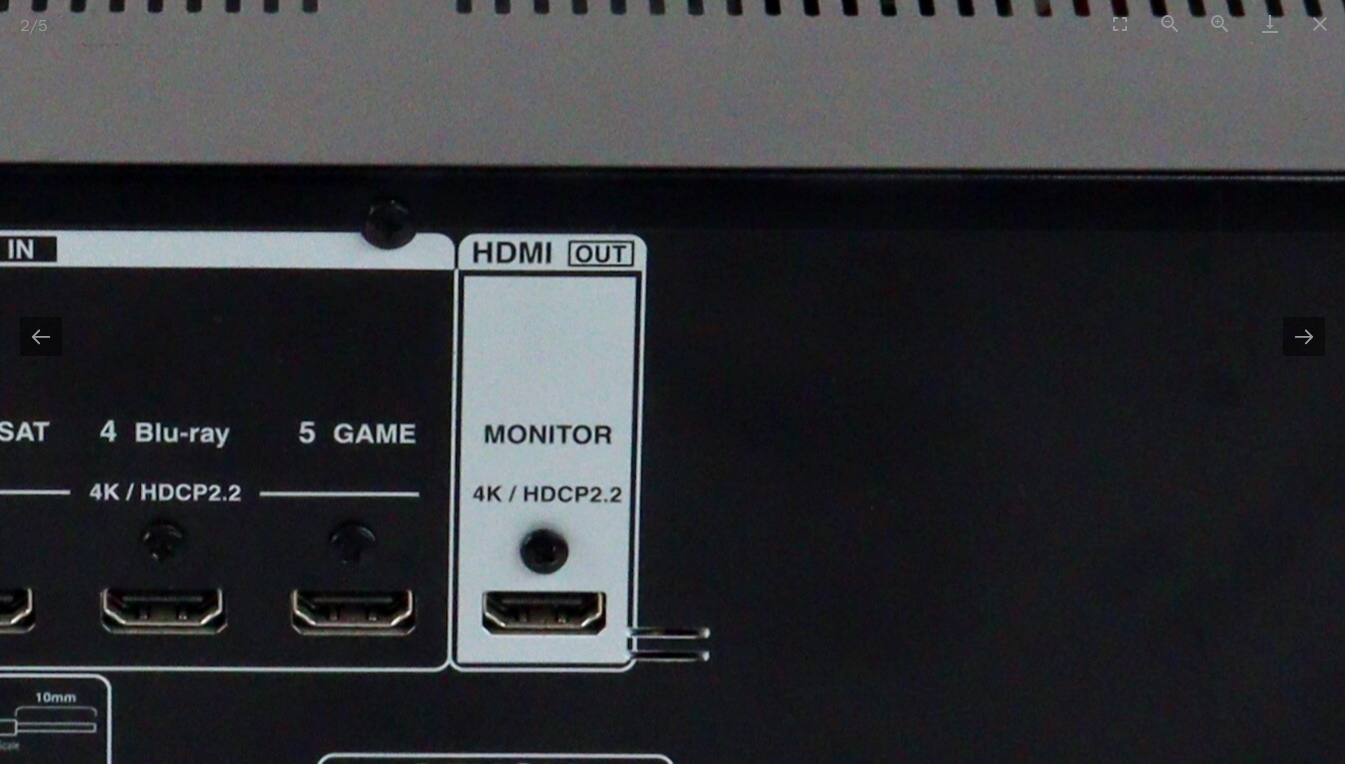 drag, startPoint x: 1032, startPoint y: 472, endPoint x: 1363, endPoint y: 793, distance: 461.08783 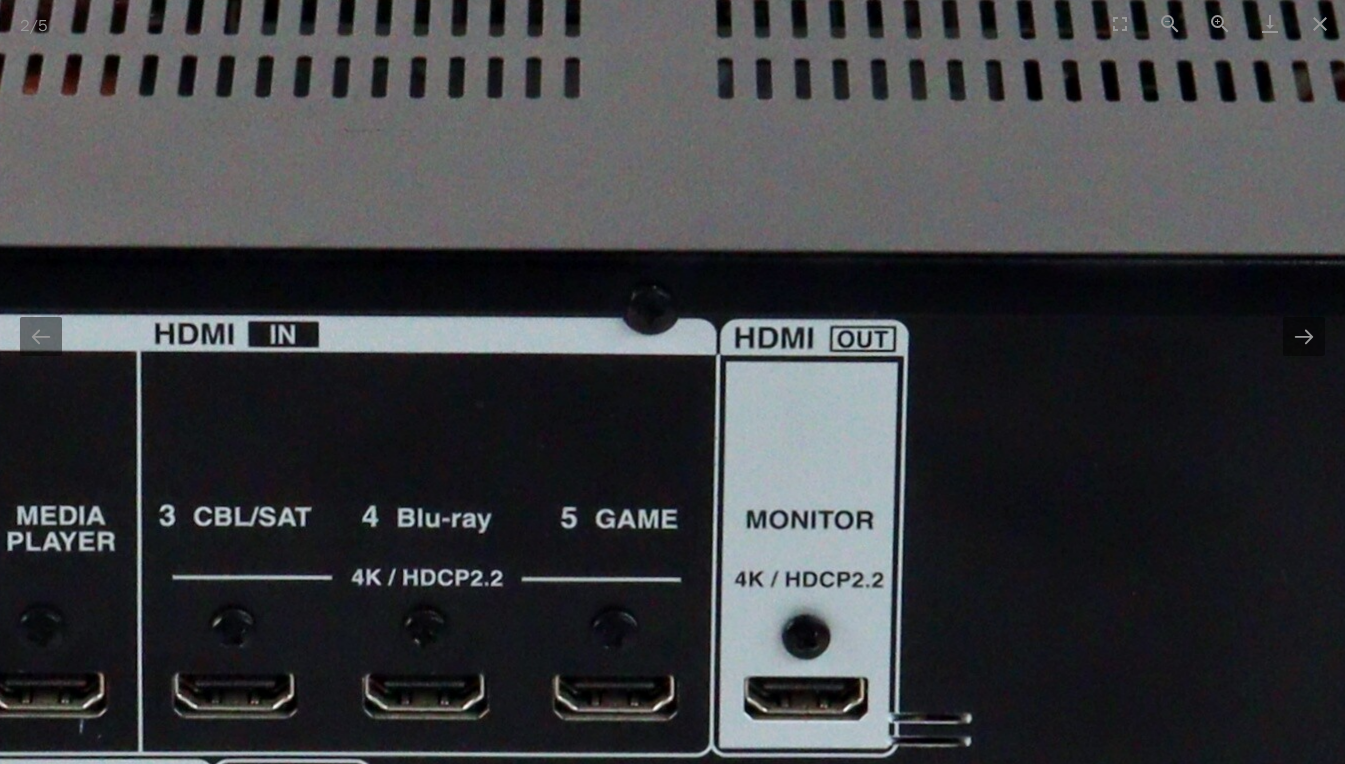scroll, scrollTop: 0, scrollLeft: 0, axis: both 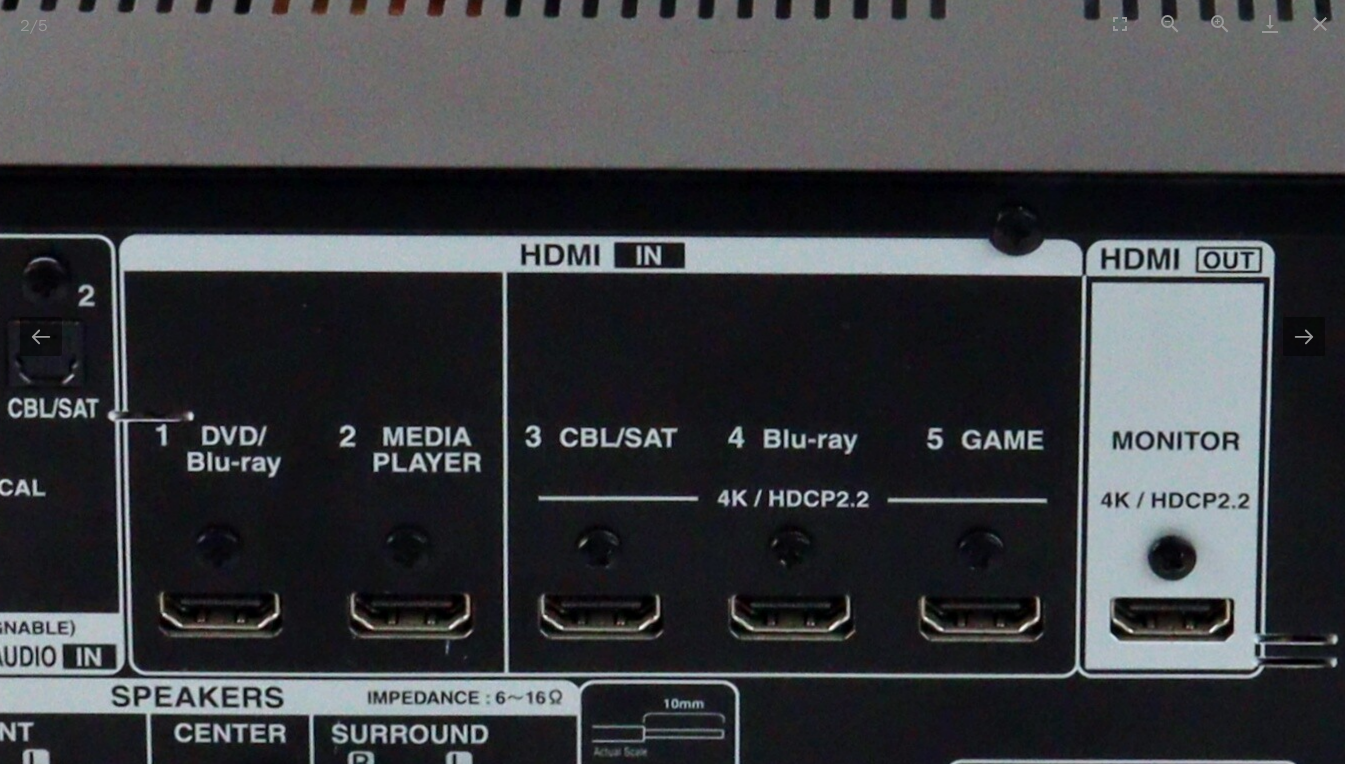 drag, startPoint x: 833, startPoint y: 613, endPoint x: 1299, endPoint y: 511, distance: 477.0325 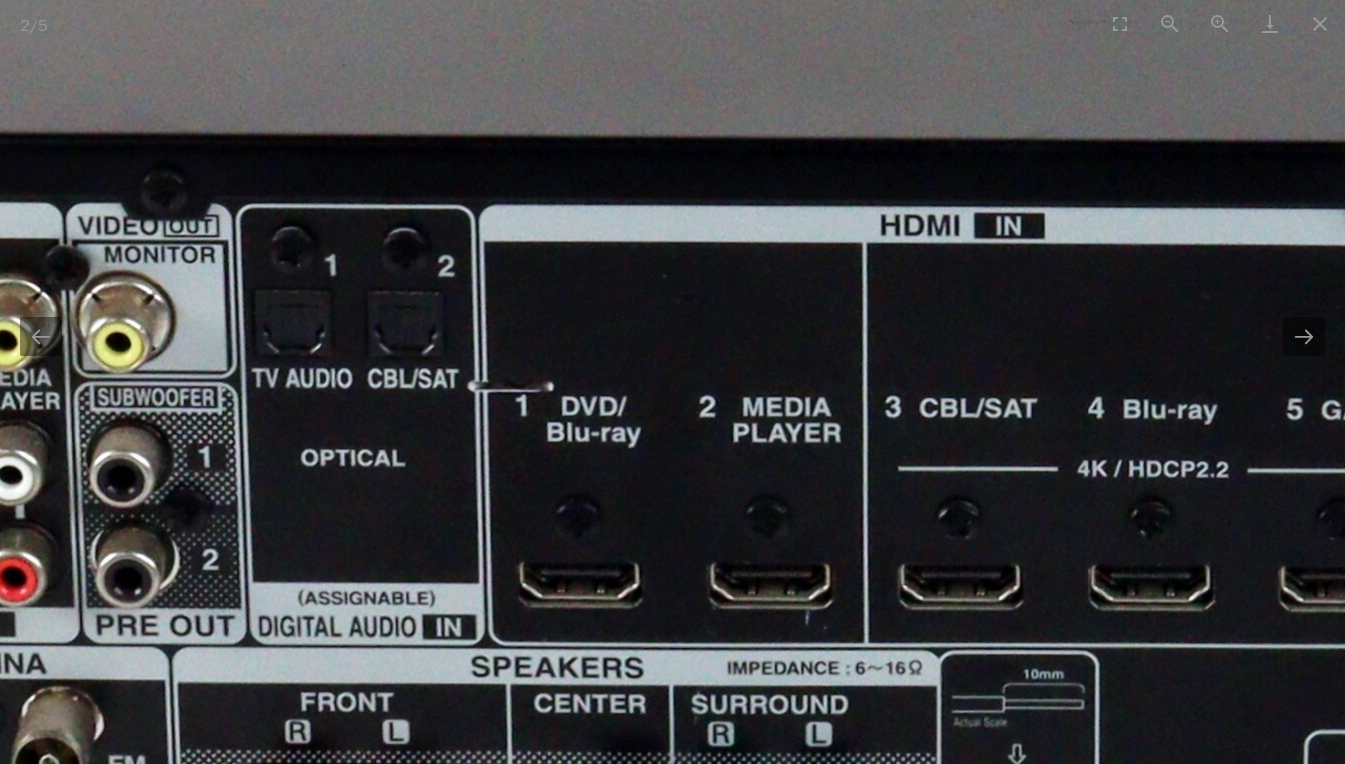 scroll, scrollTop: 0, scrollLeft: 0, axis: both 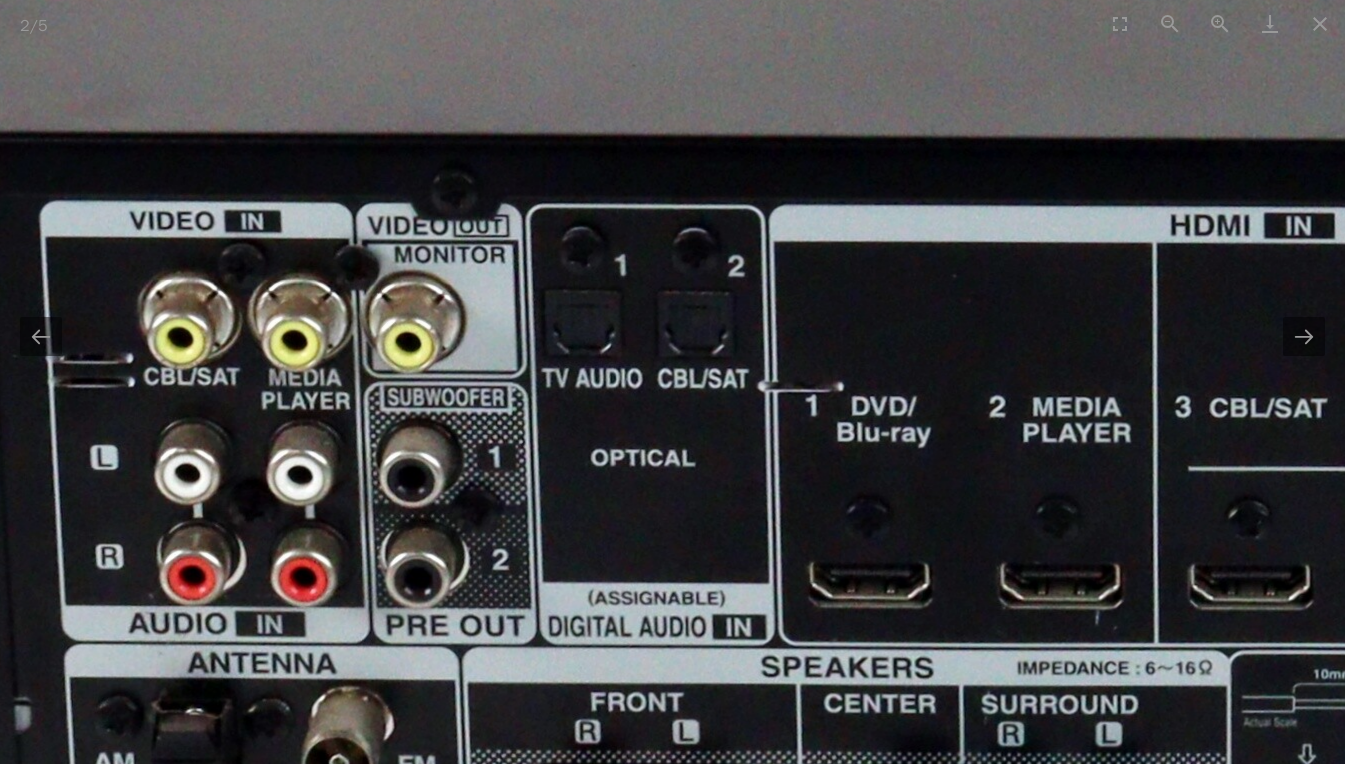 drag, startPoint x: 654, startPoint y: 520, endPoint x: 891, endPoint y: 522, distance: 237.00844 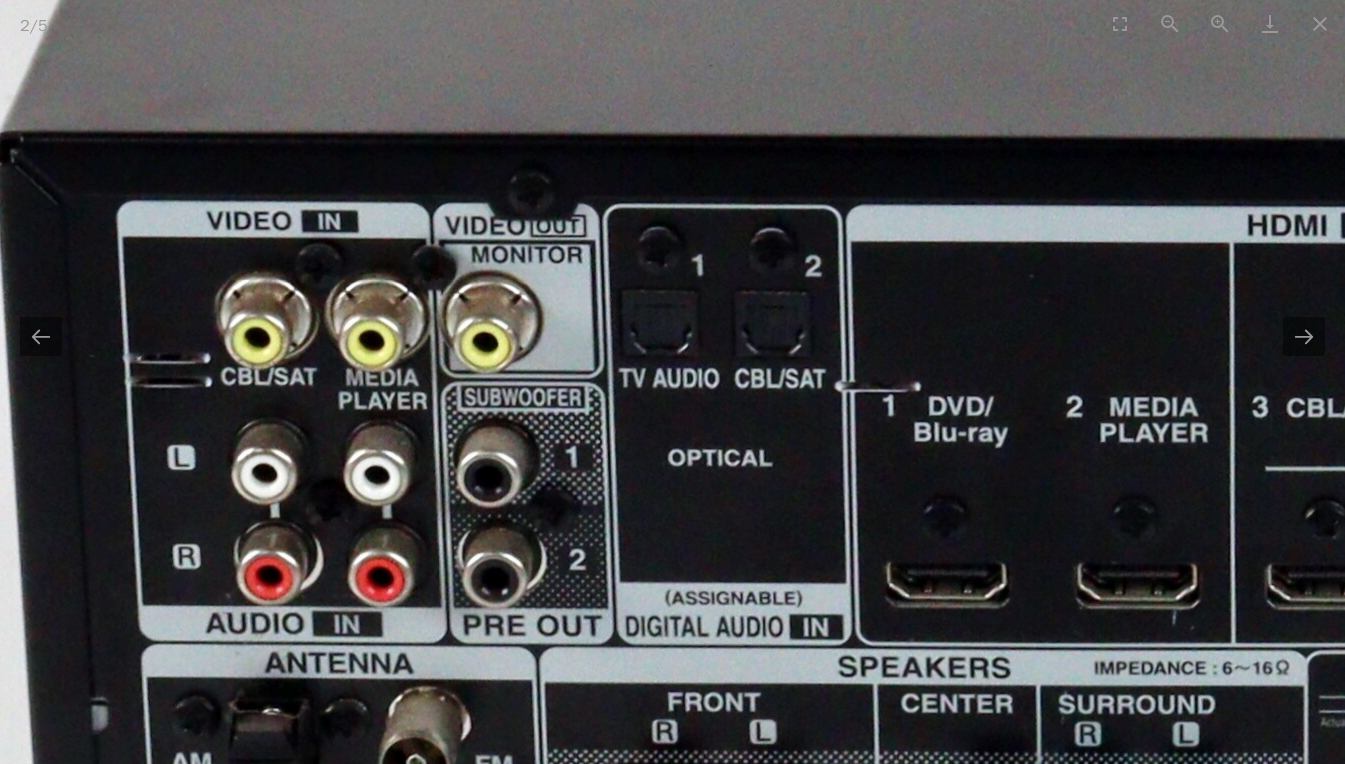 click at bounding box center [1745, 170] 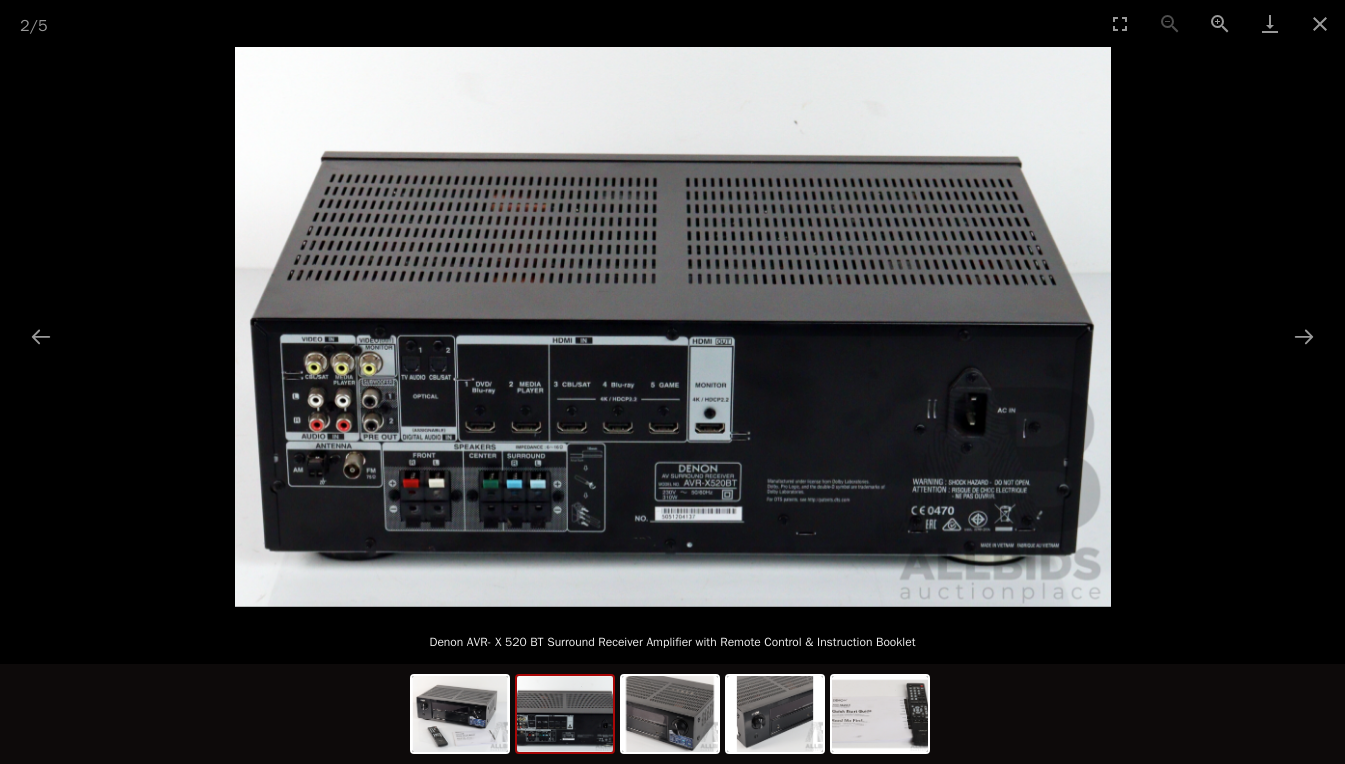 click at bounding box center [670, 714] 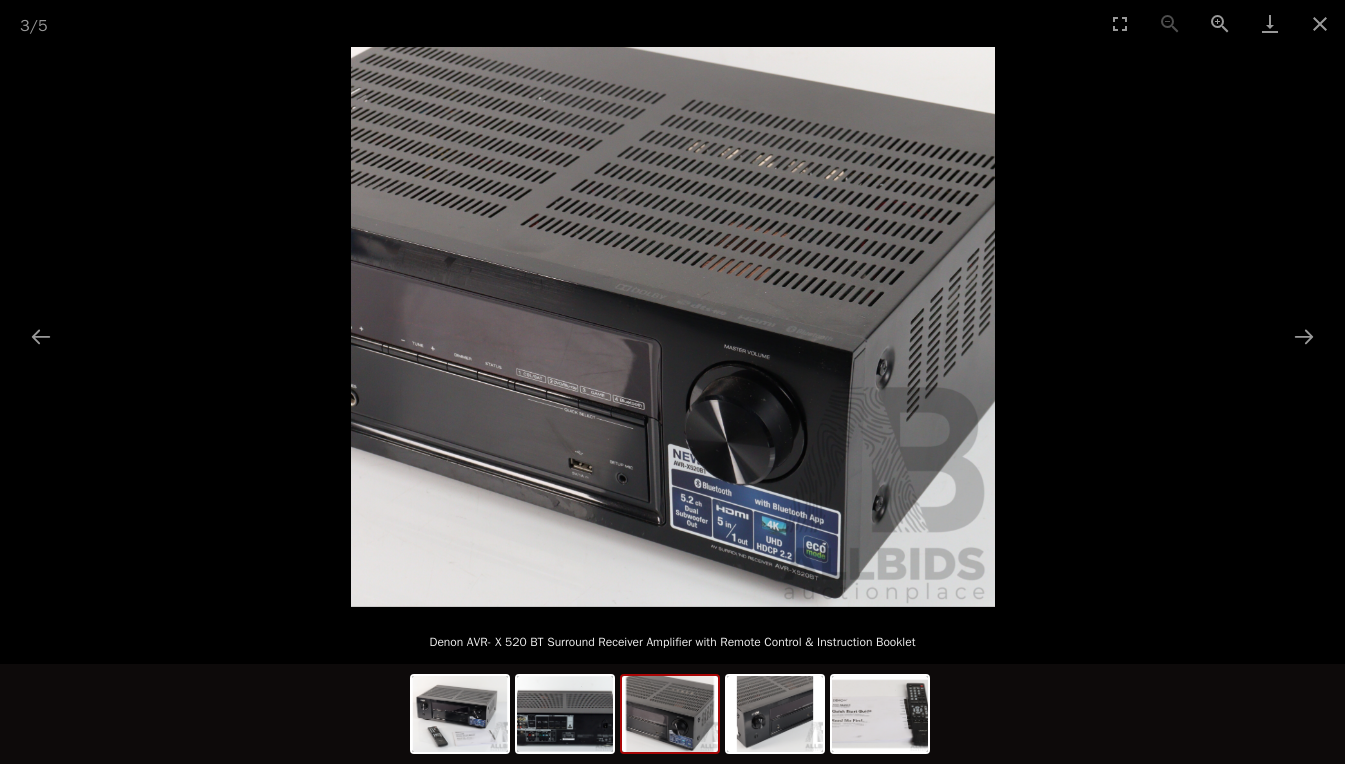 click at bounding box center (880, 714) 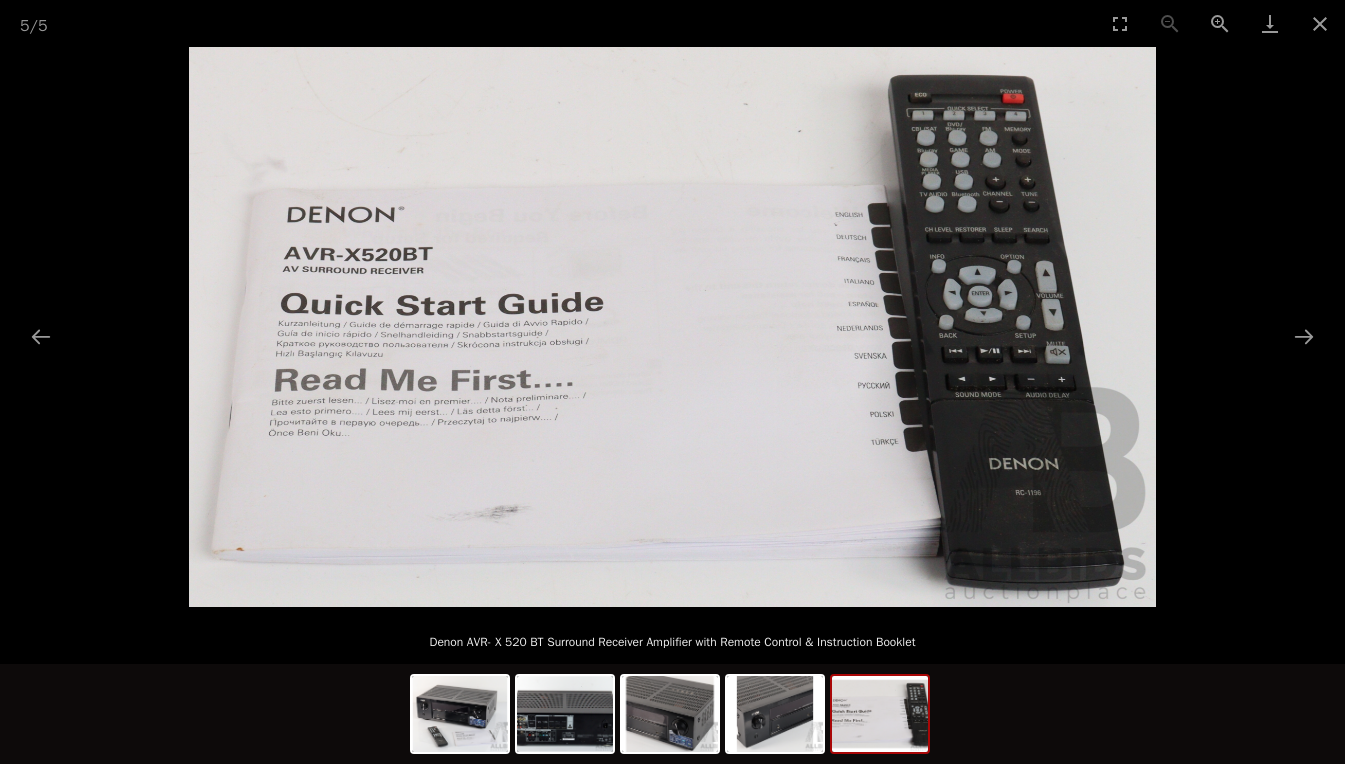 click at bounding box center (460, 714) 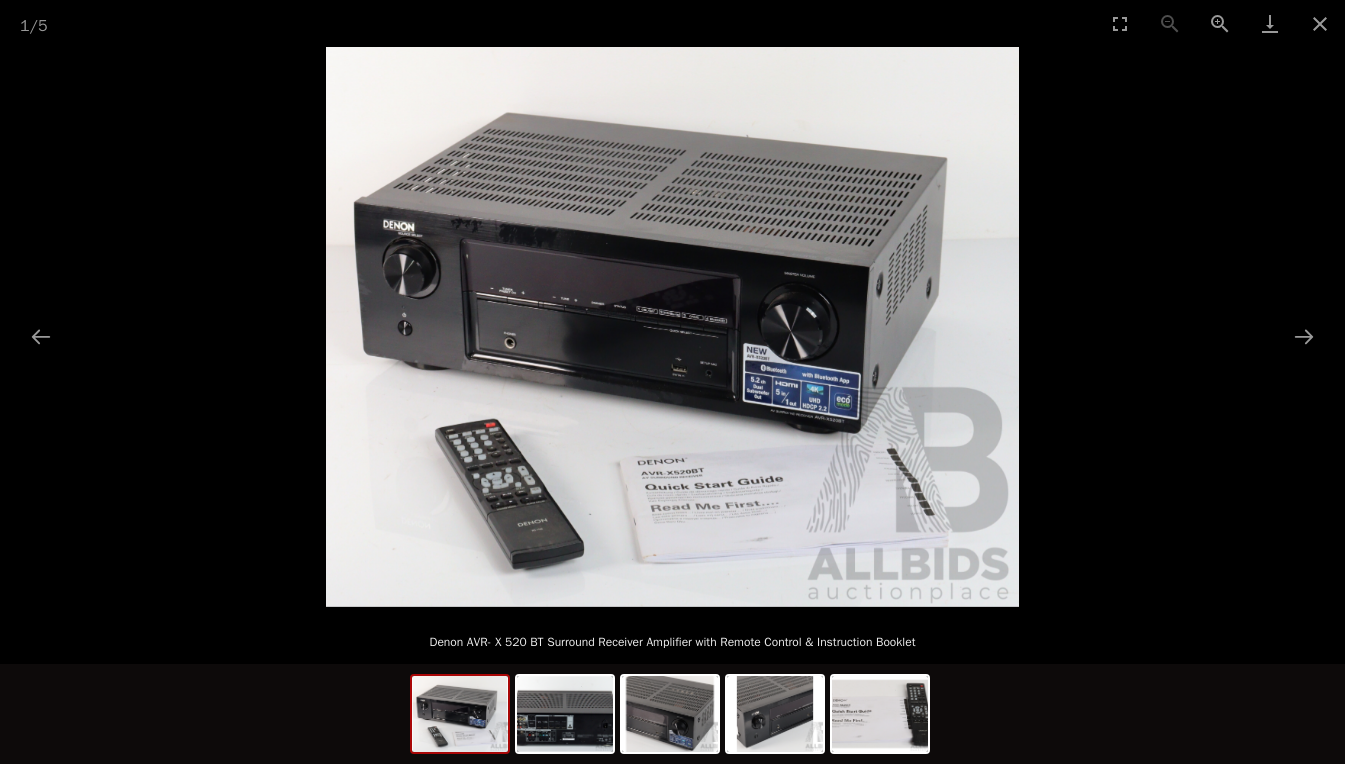 click at bounding box center [565, 714] 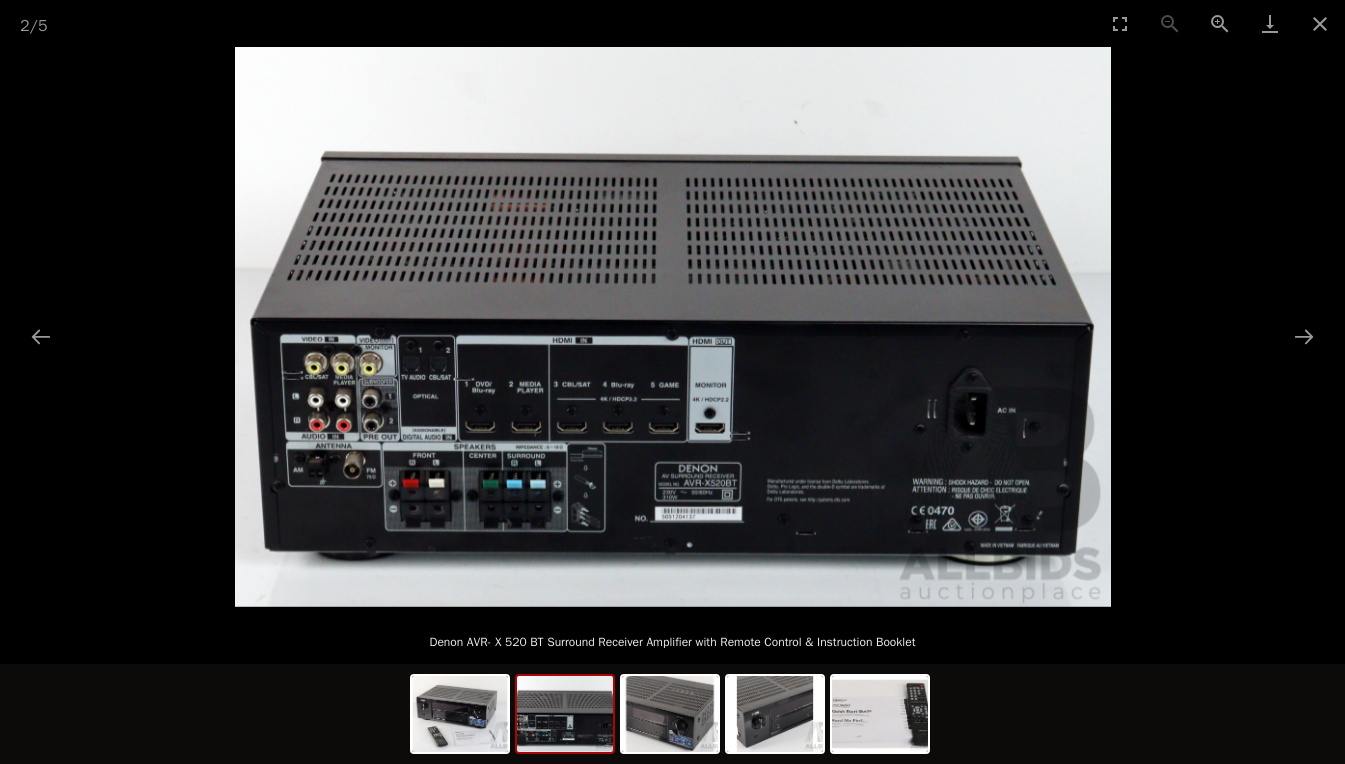 click at bounding box center (1320, 23) 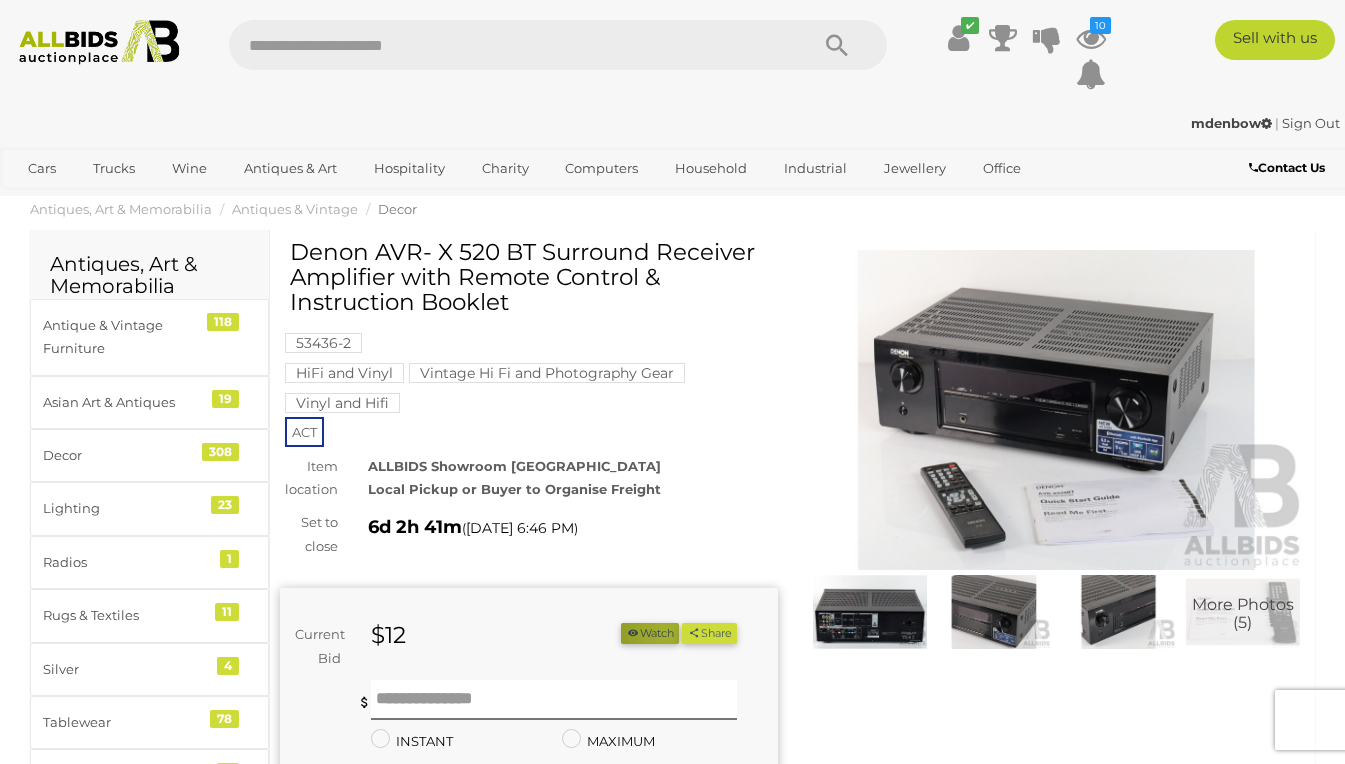 click on "Watch" at bounding box center (650, 633) 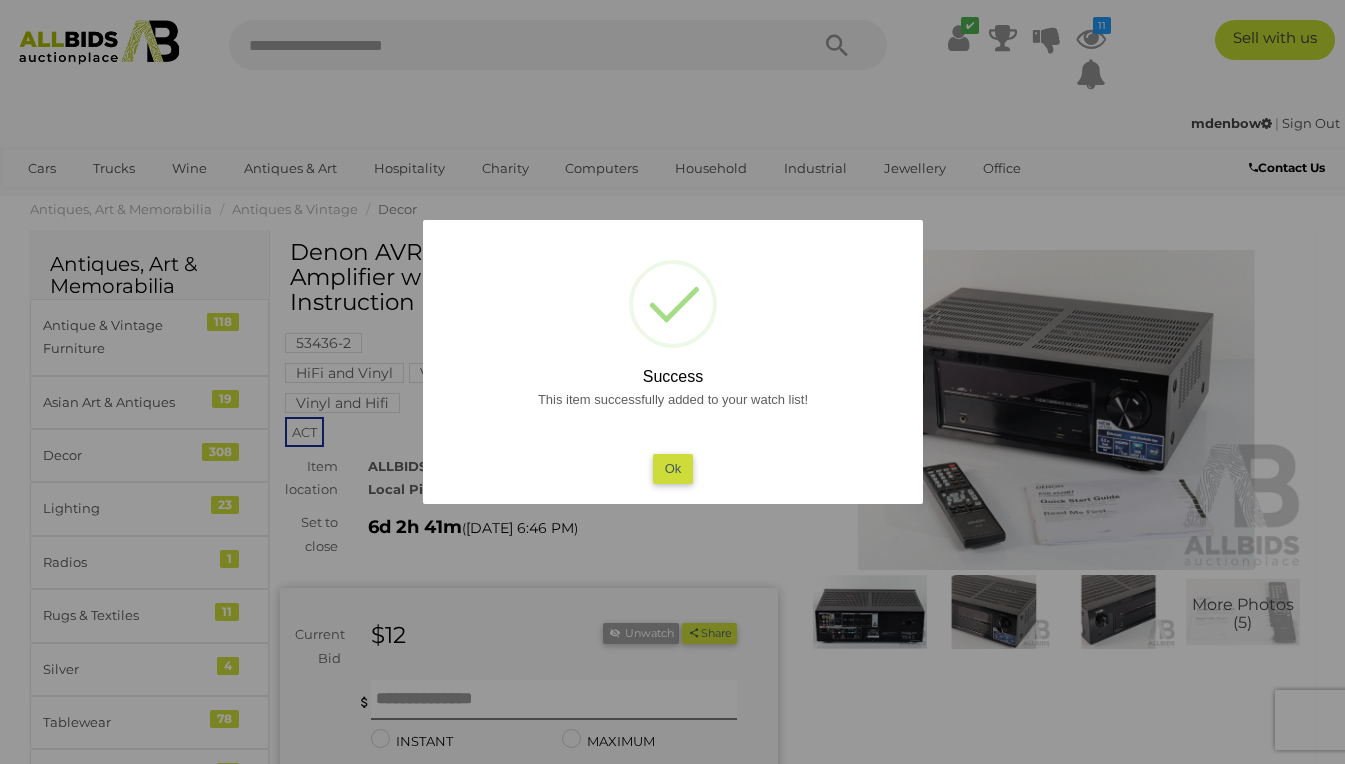 click on "Ok" at bounding box center (672, 468) 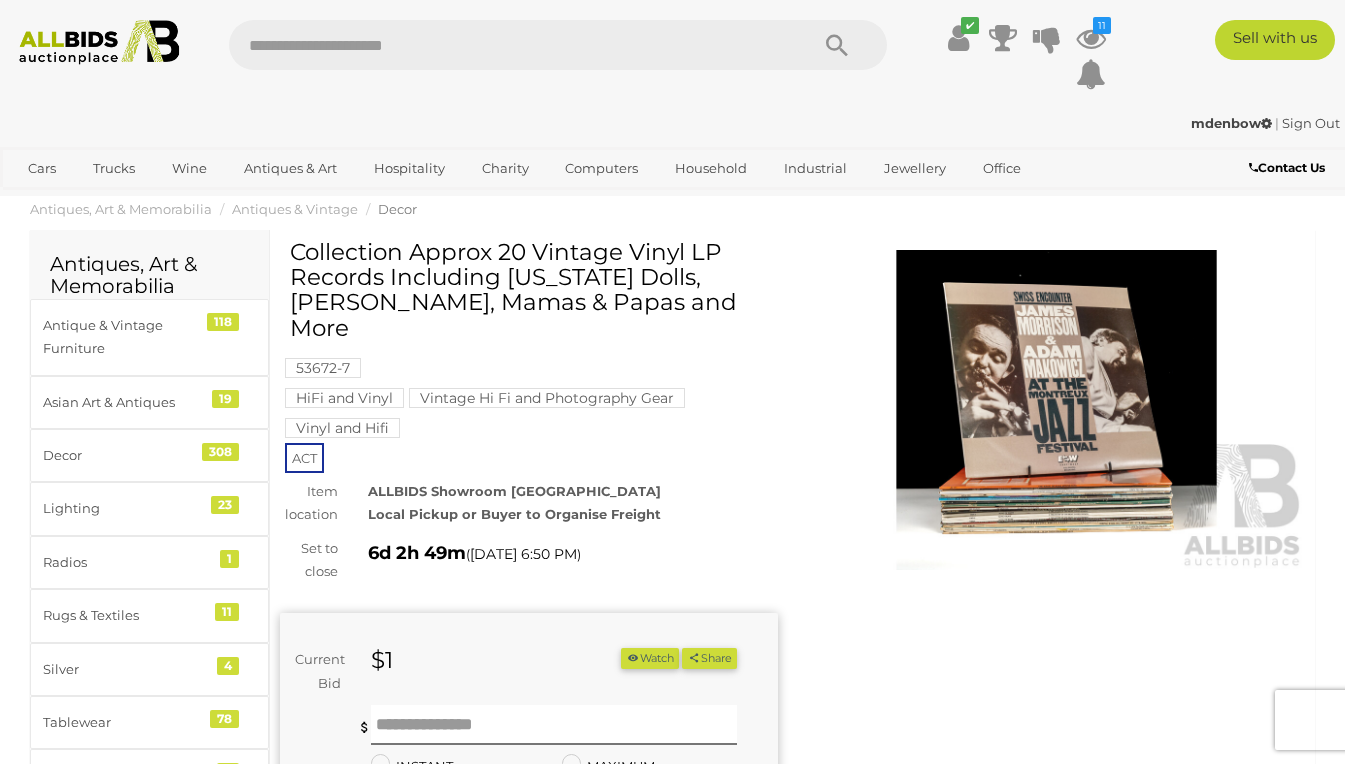 scroll, scrollTop: 0, scrollLeft: 0, axis: both 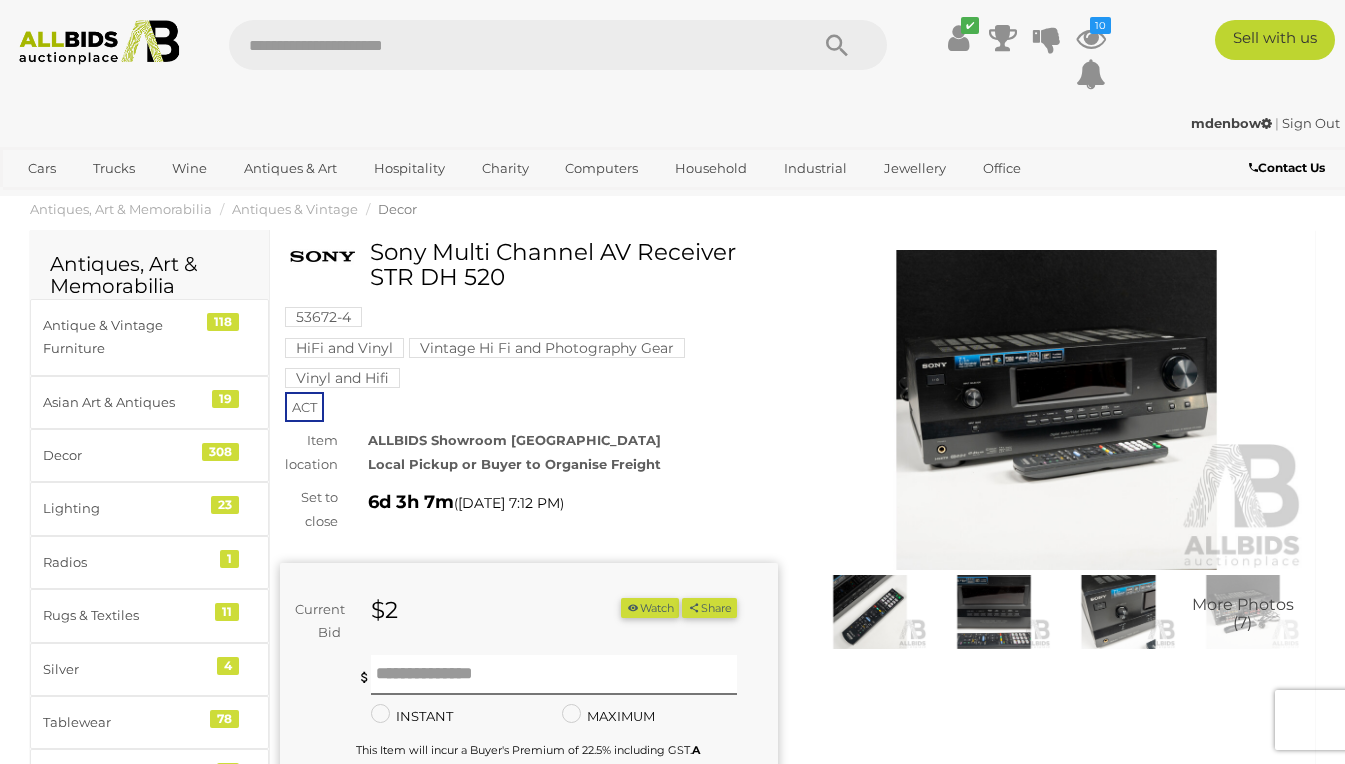 click at bounding box center [1057, 410] 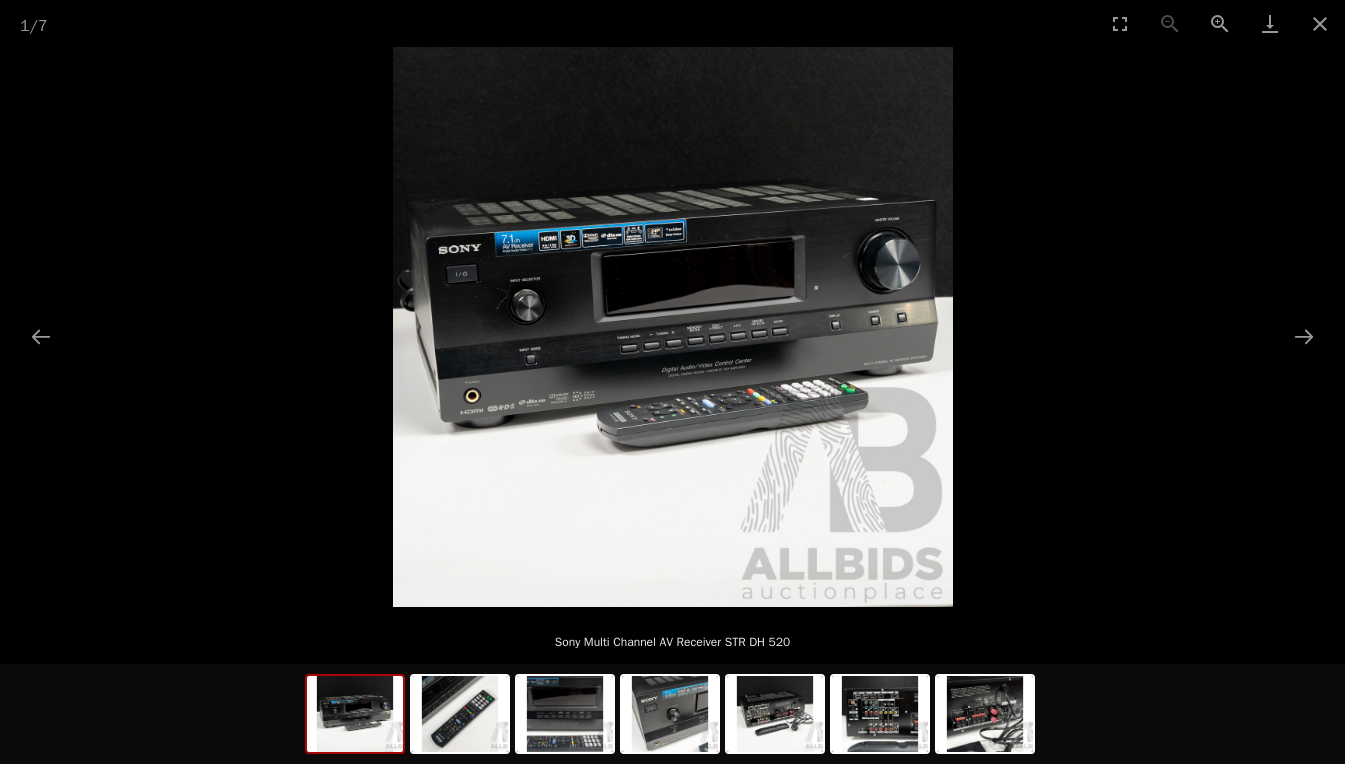 click at bounding box center [985, 714] 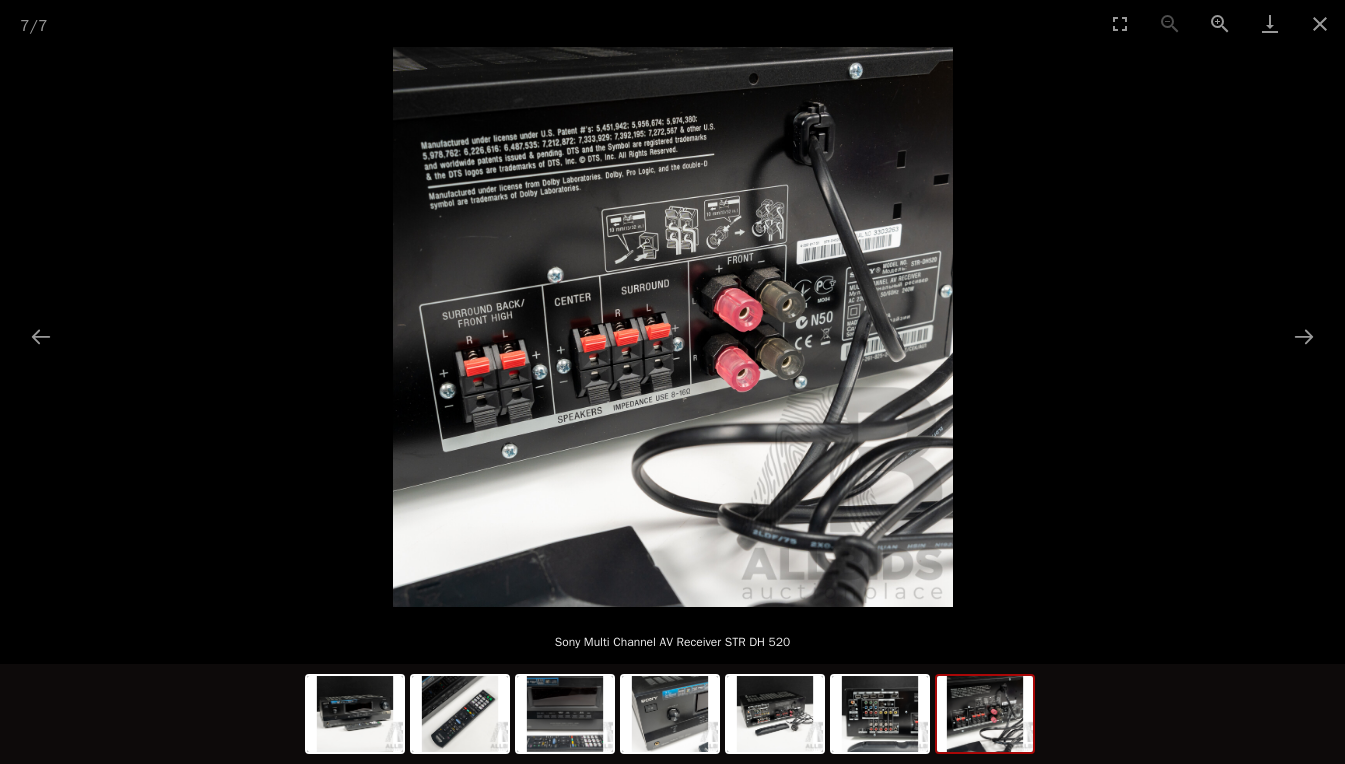click at bounding box center (880, 714) 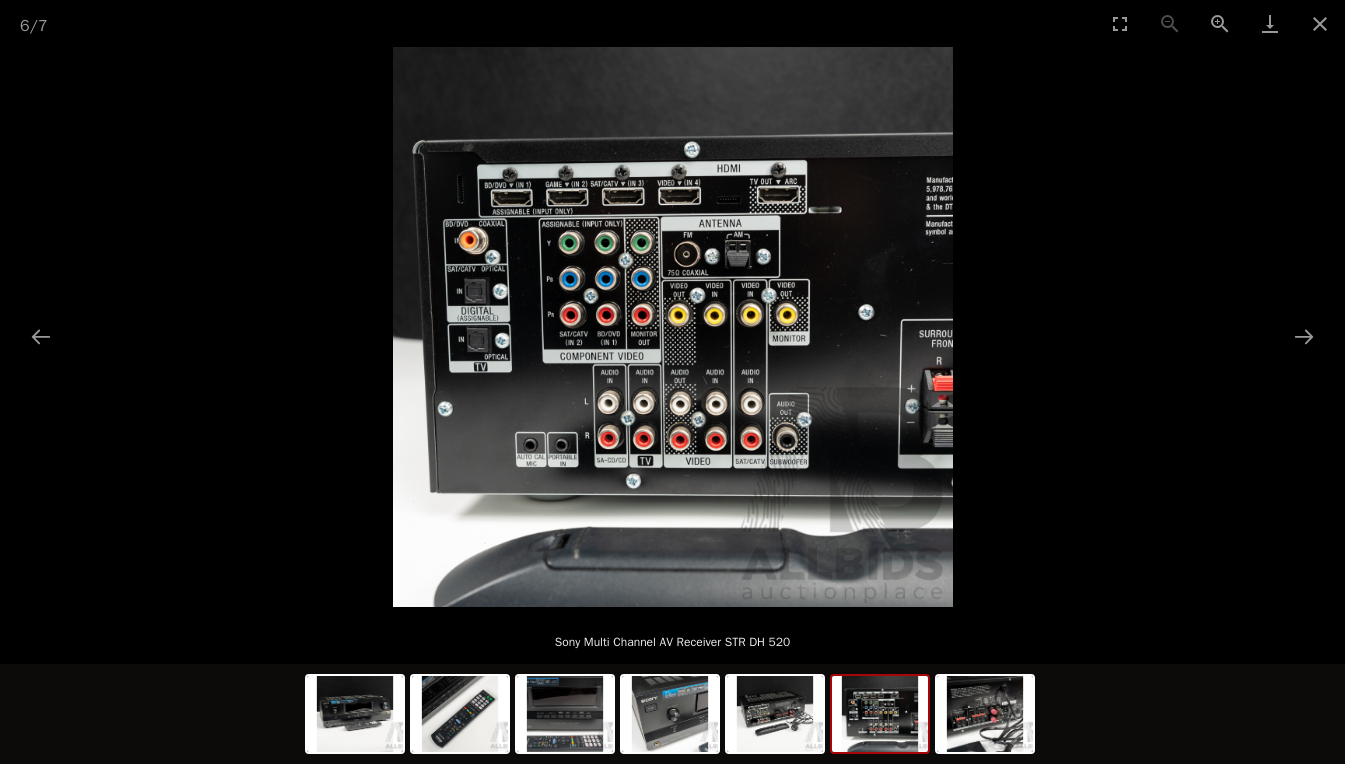 click at bounding box center [775, 714] 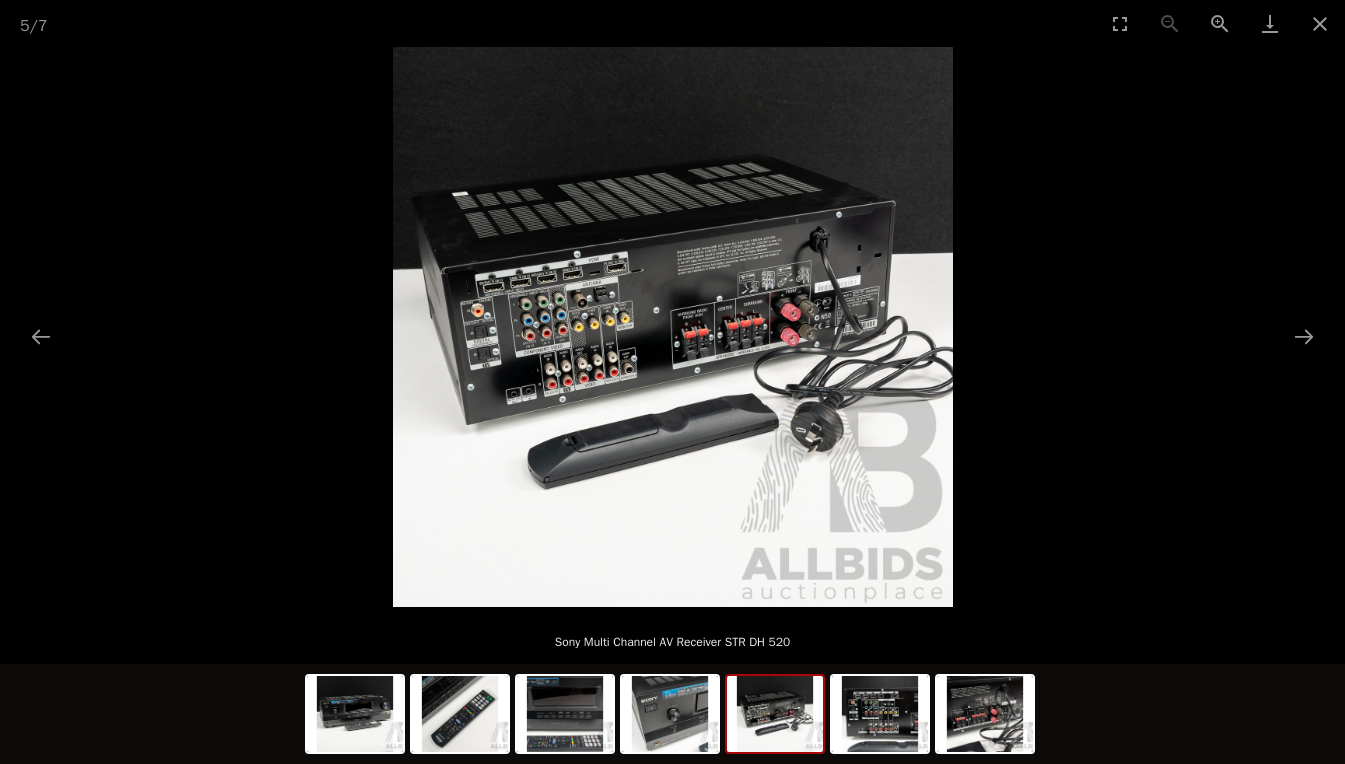 click at bounding box center [670, 714] 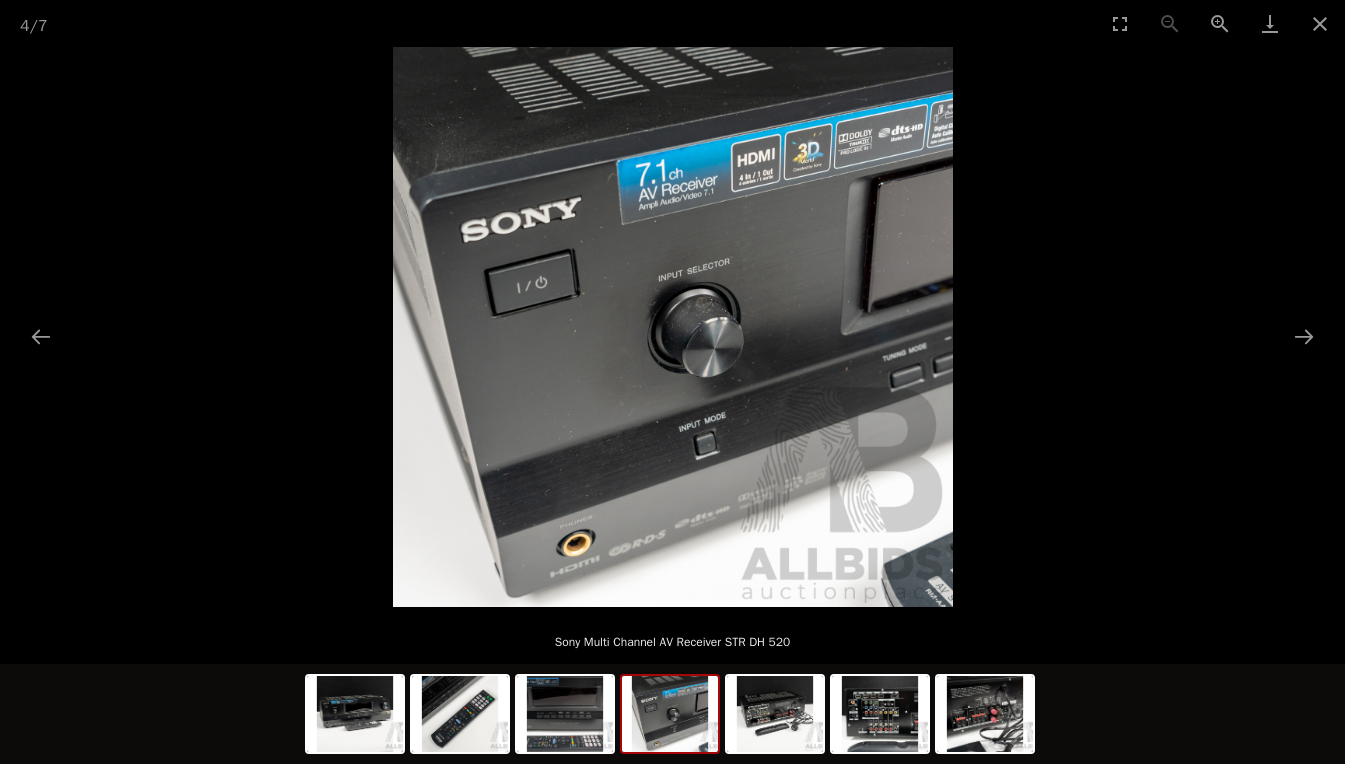 click at bounding box center (355, 714) 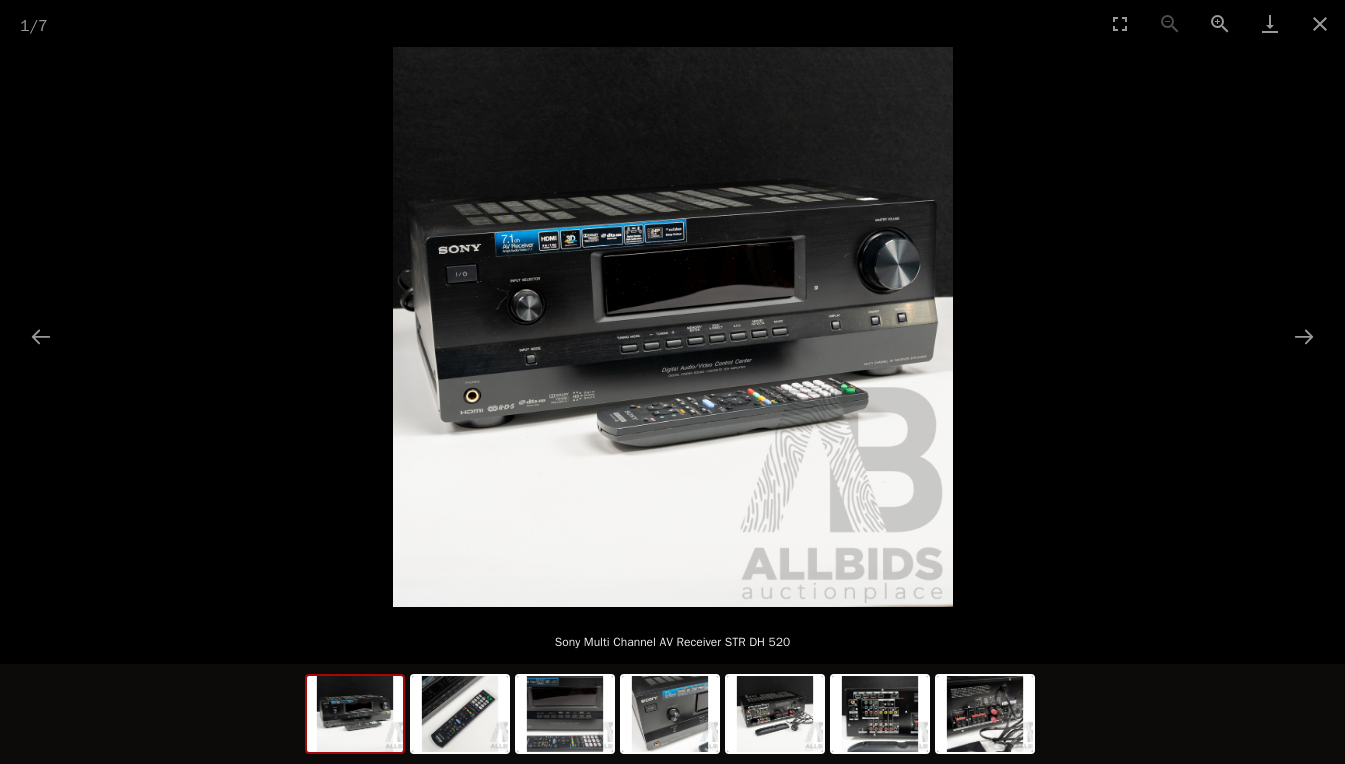 click at bounding box center [1320, 23] 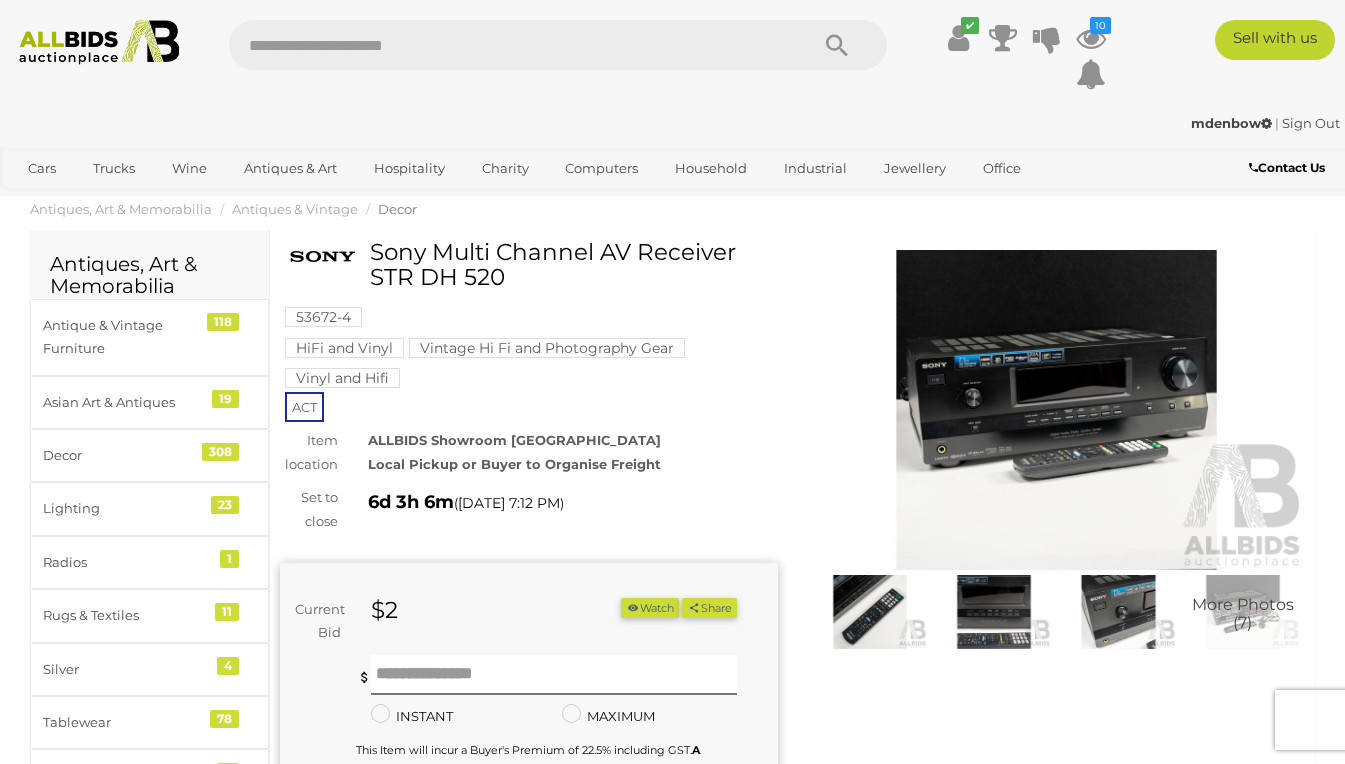 click on "Watch" at bounding box center [650, 608] 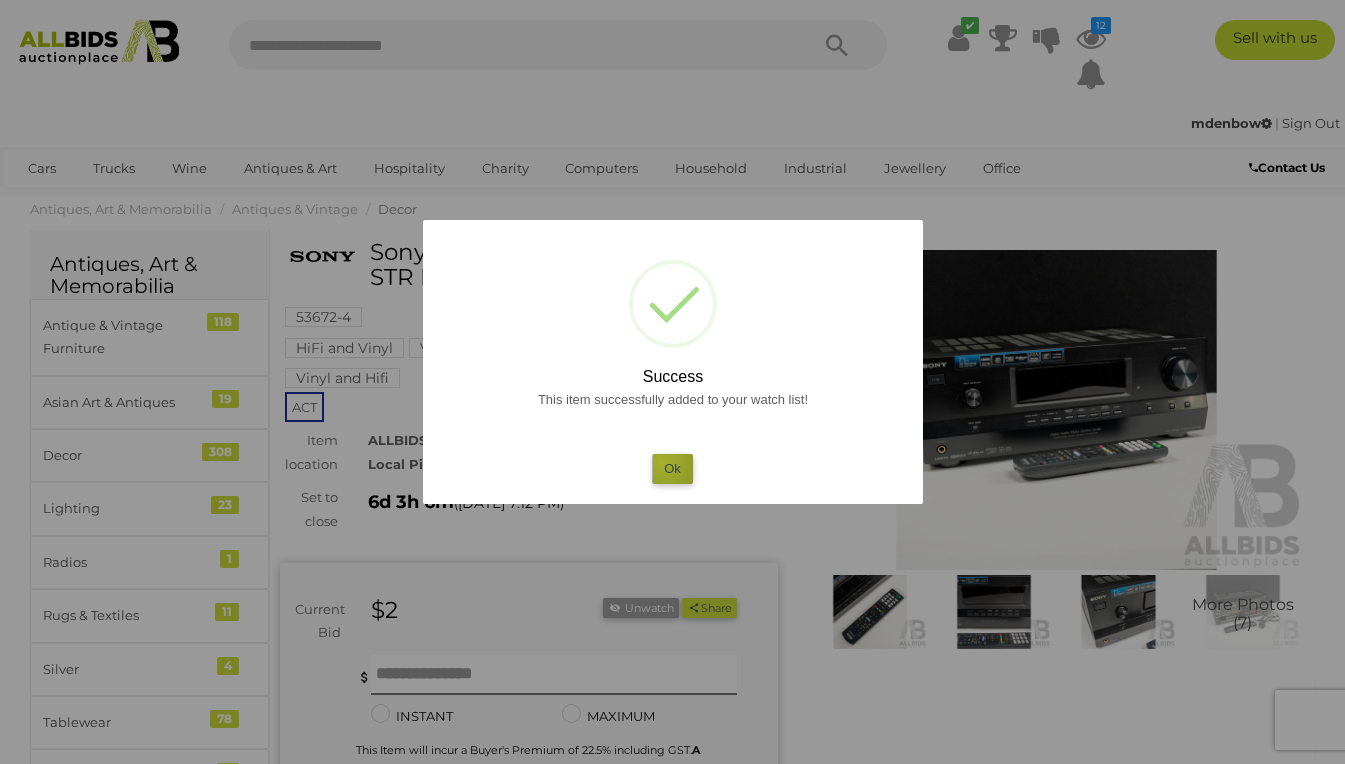 click on "Ok" at bounding box center [672, 468] 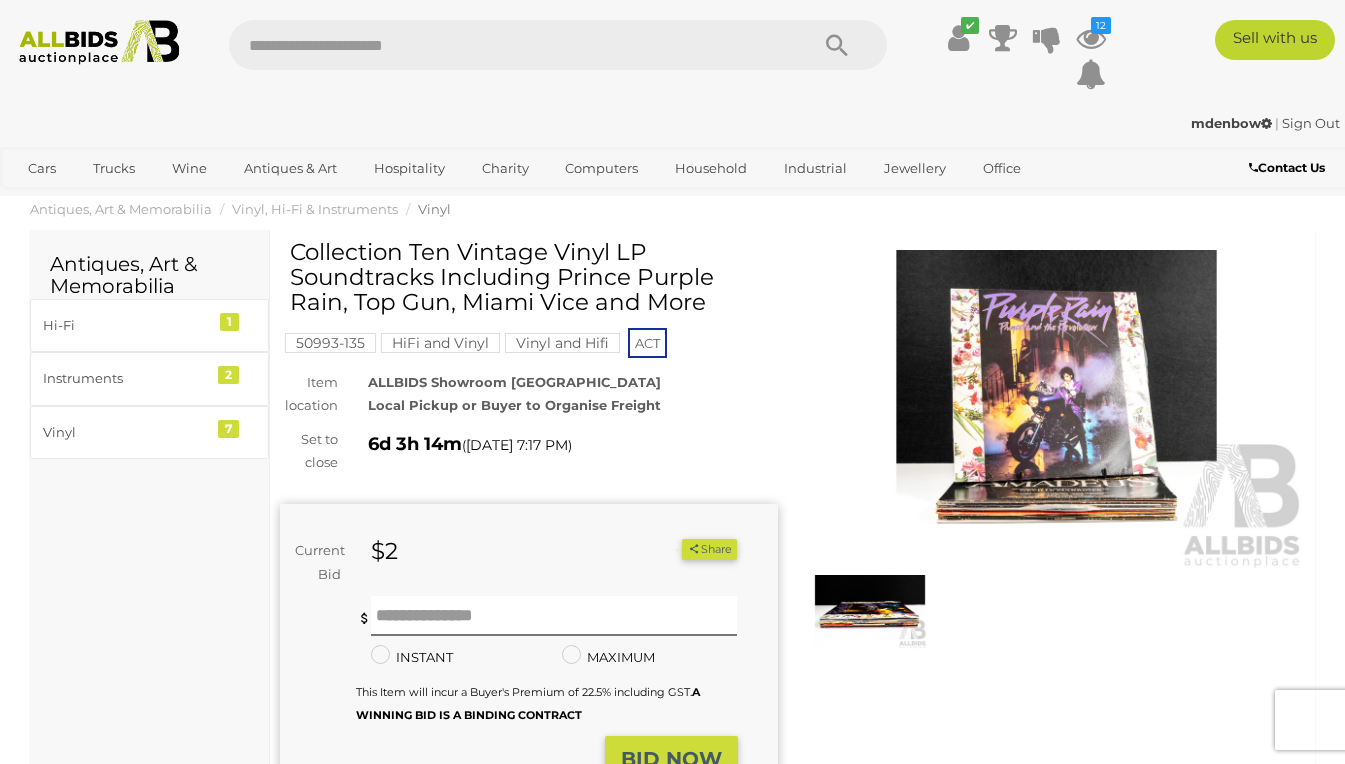 scroll, scrollTop: 0, scrollLeft: 0, axis: both 